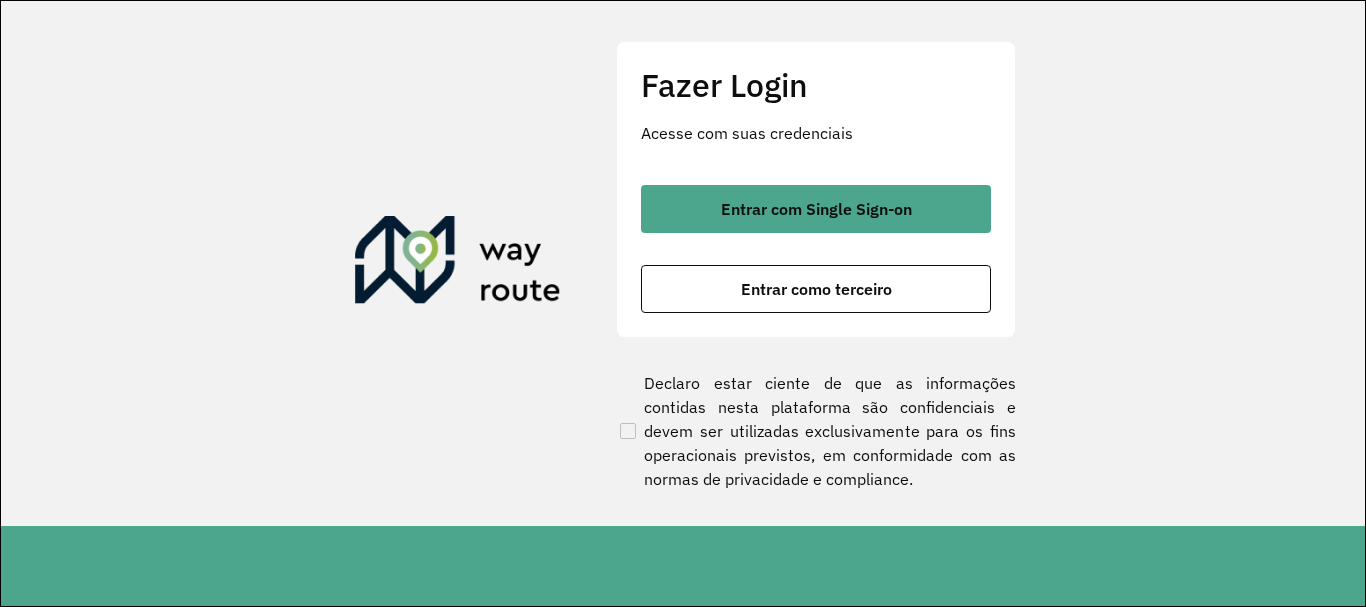 scroll, scrollTop: 0, scrollLeft: 0, axis: both 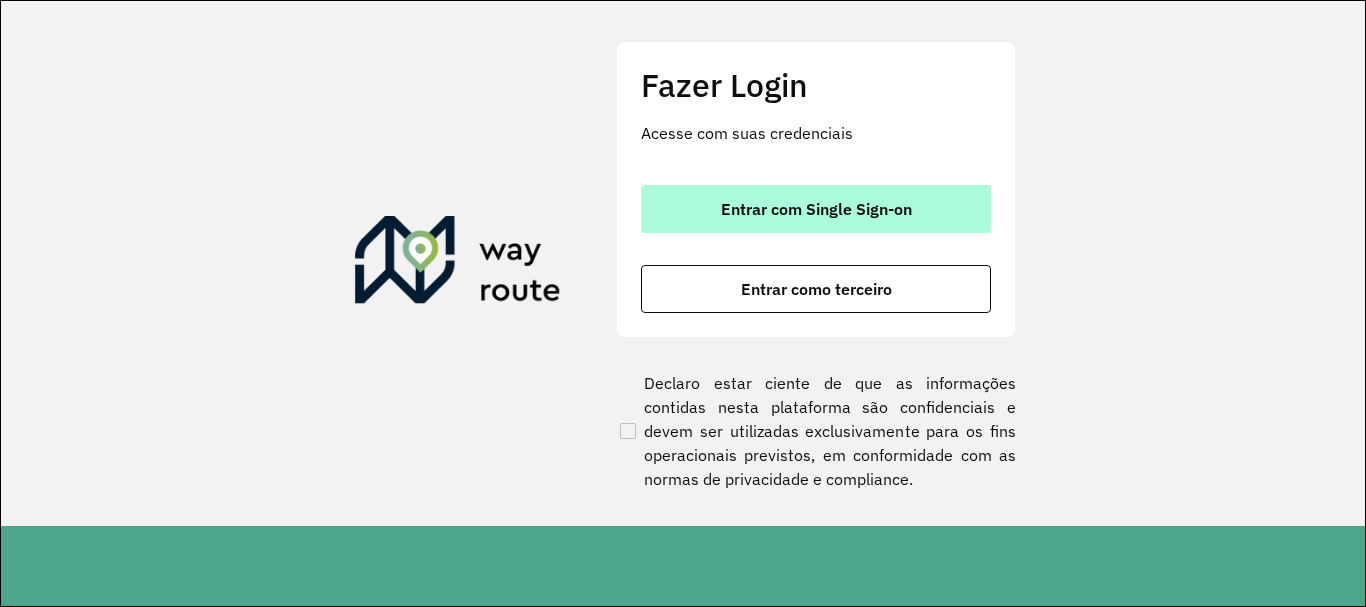 click on "Entrar com Single Sign-on" at bounding box center [816, 209] 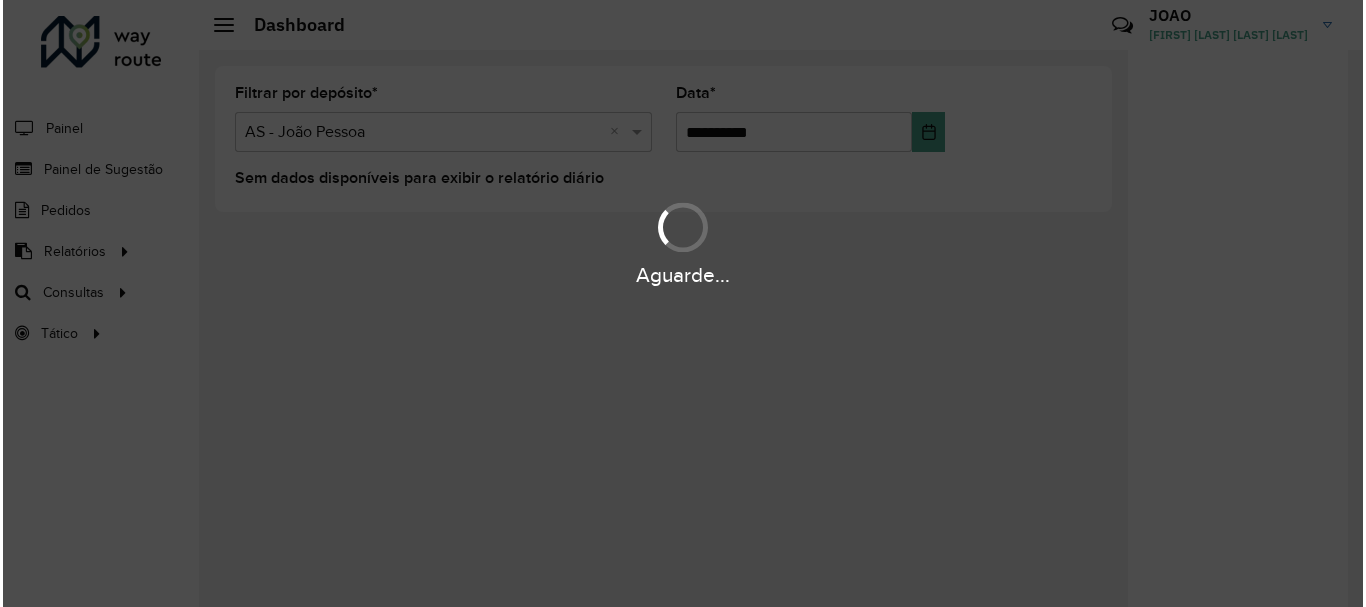 scroll, scrollTop: 0, scrollLeft: 0, axis: both 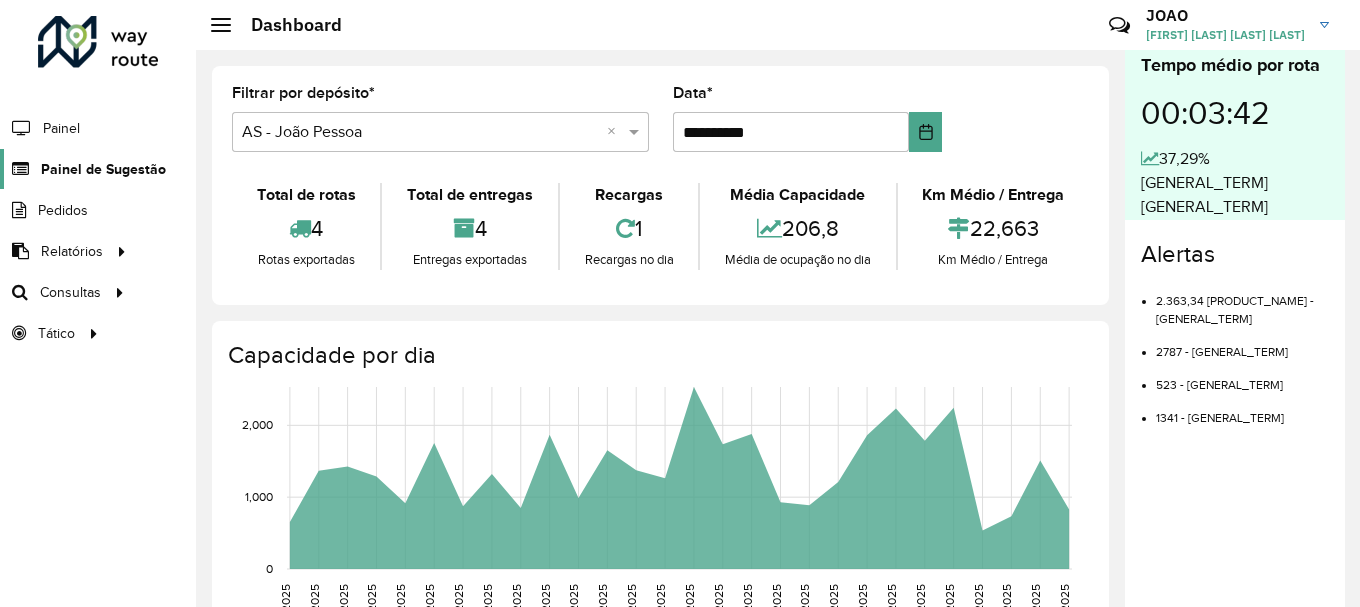 click on "Painel de Sugestão" 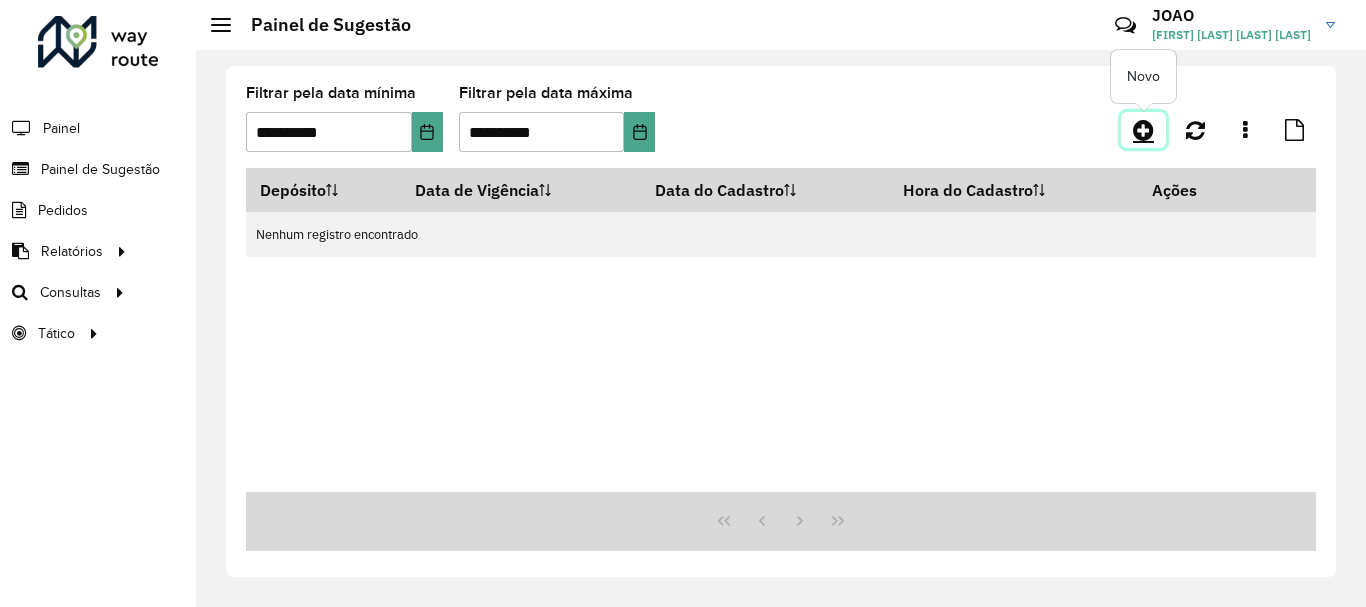 click 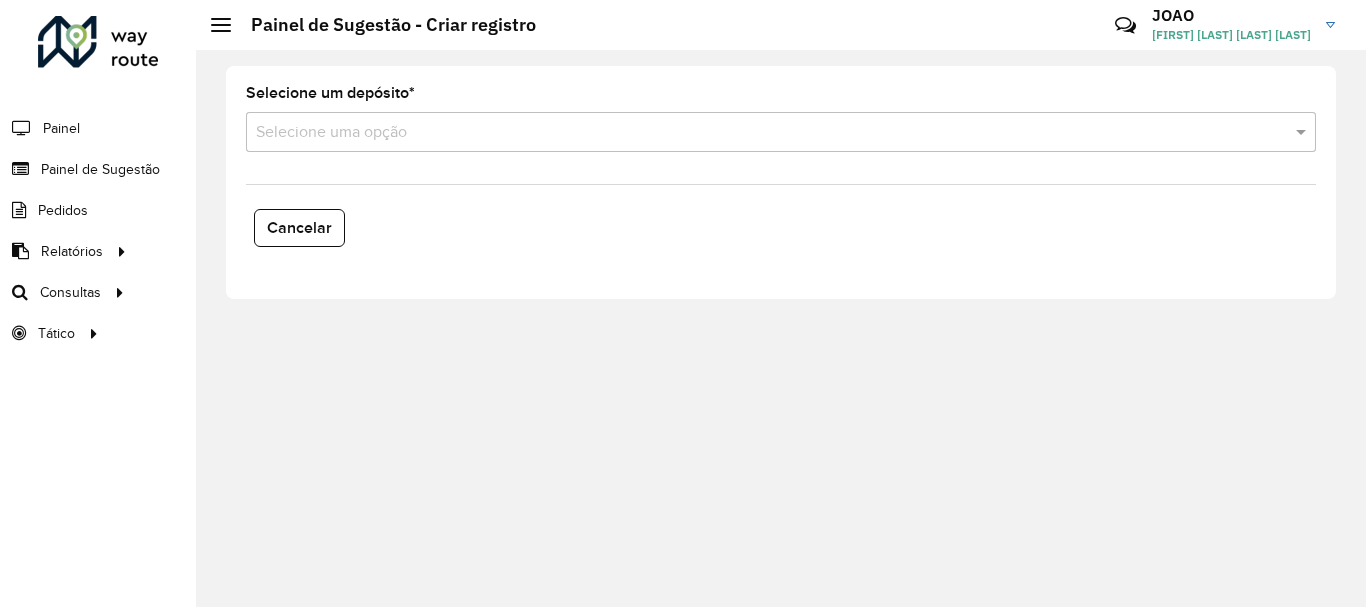 click at bounding box center (761, 133) 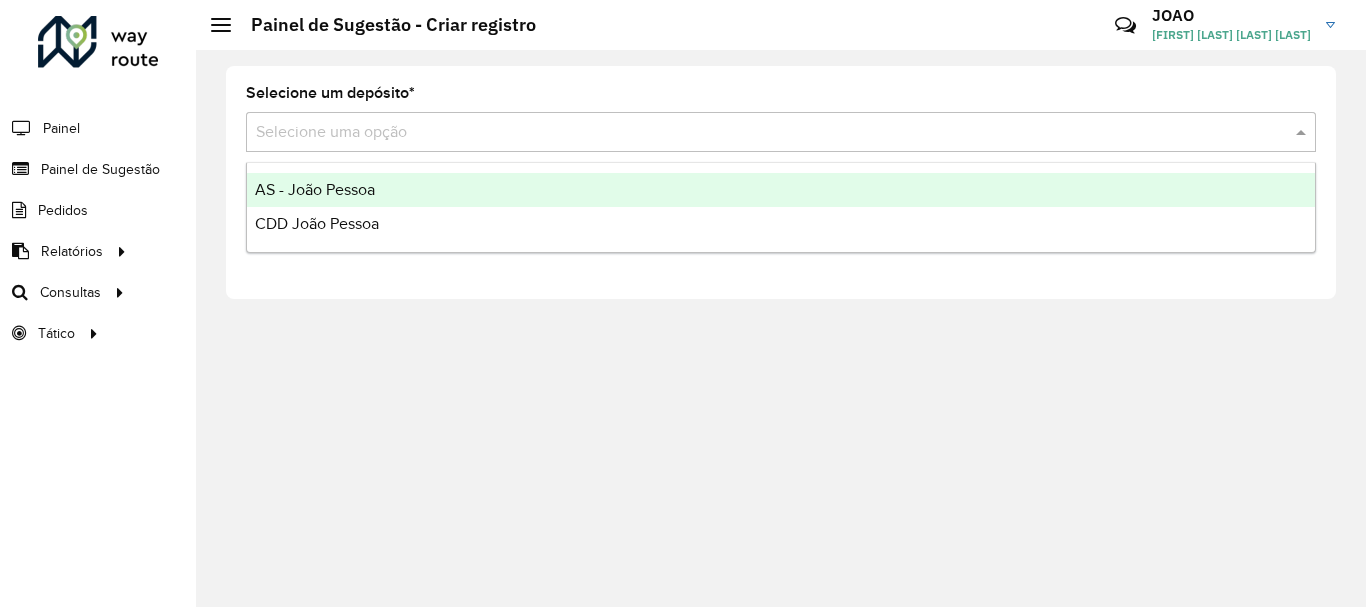 click on "AS - João Pessoa" at bounding box center [315, 189] 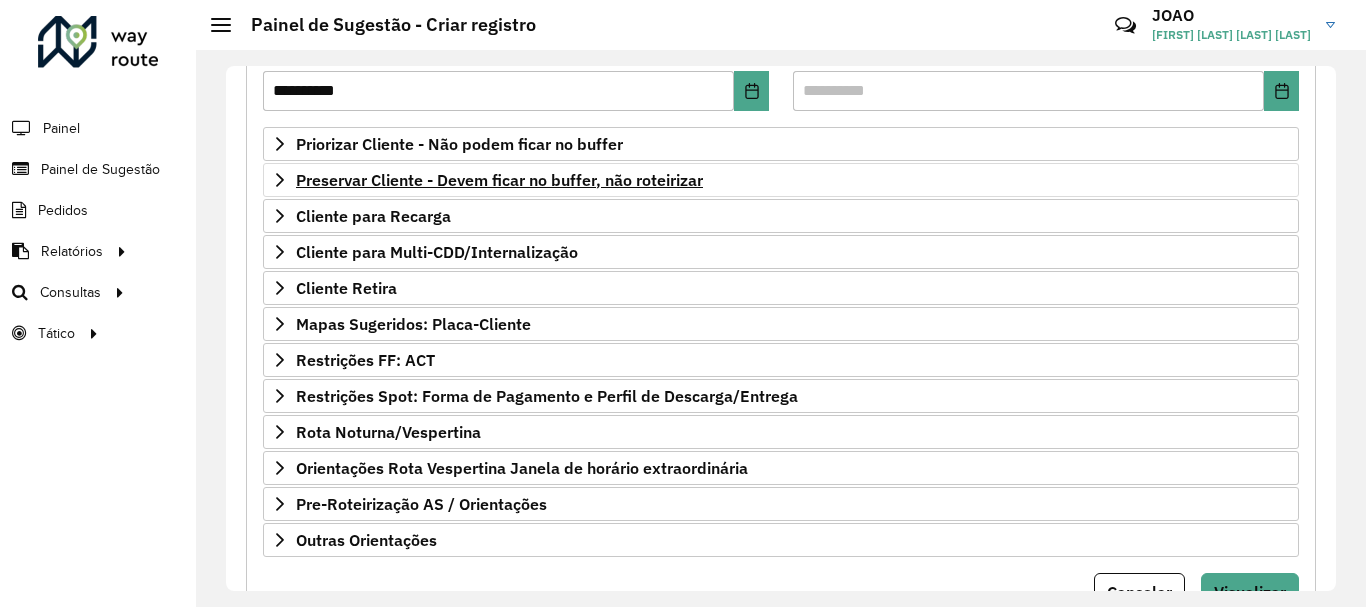 scroll, scrollTop: 390, scrollLeft: 0, axis: vertical 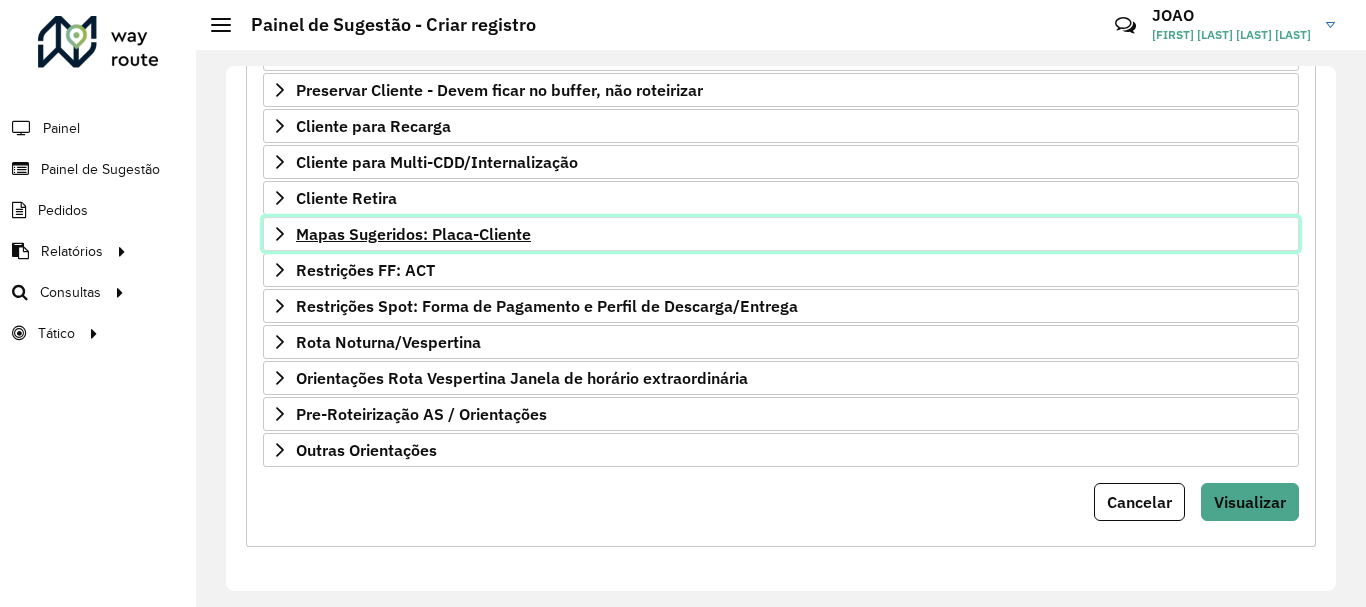 click on "Mapas Sugeridos: Placa-Cliente" at bounding box center (413, 234) 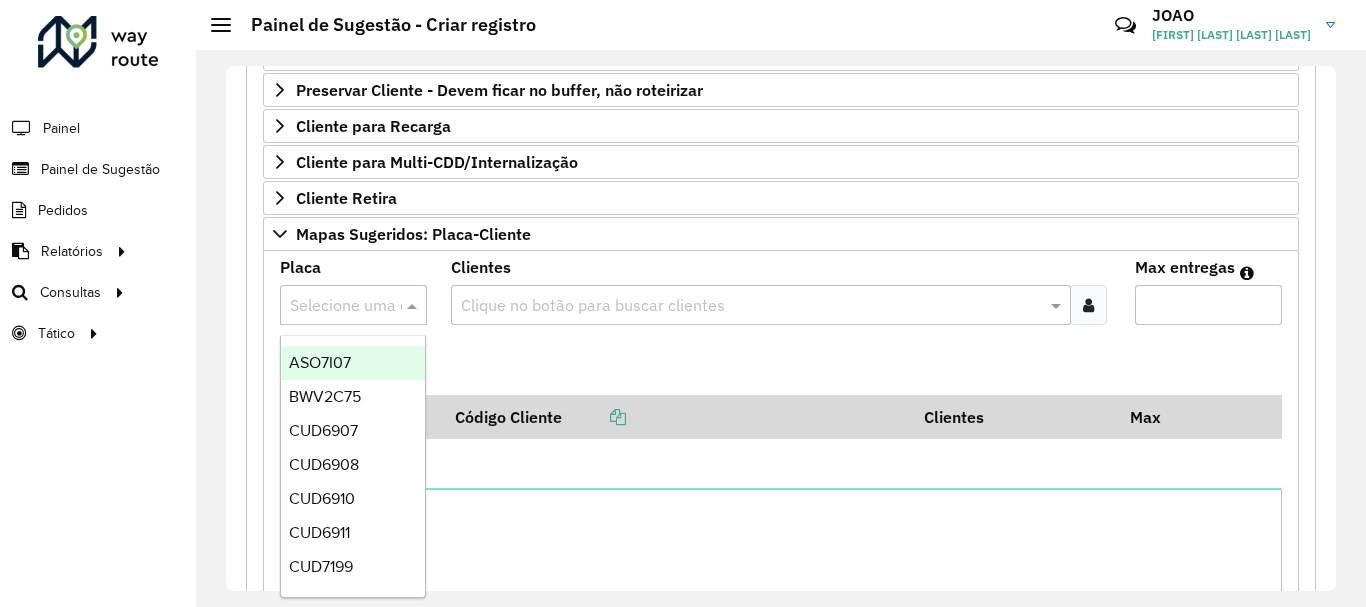 click at bounding box center (333, 306) 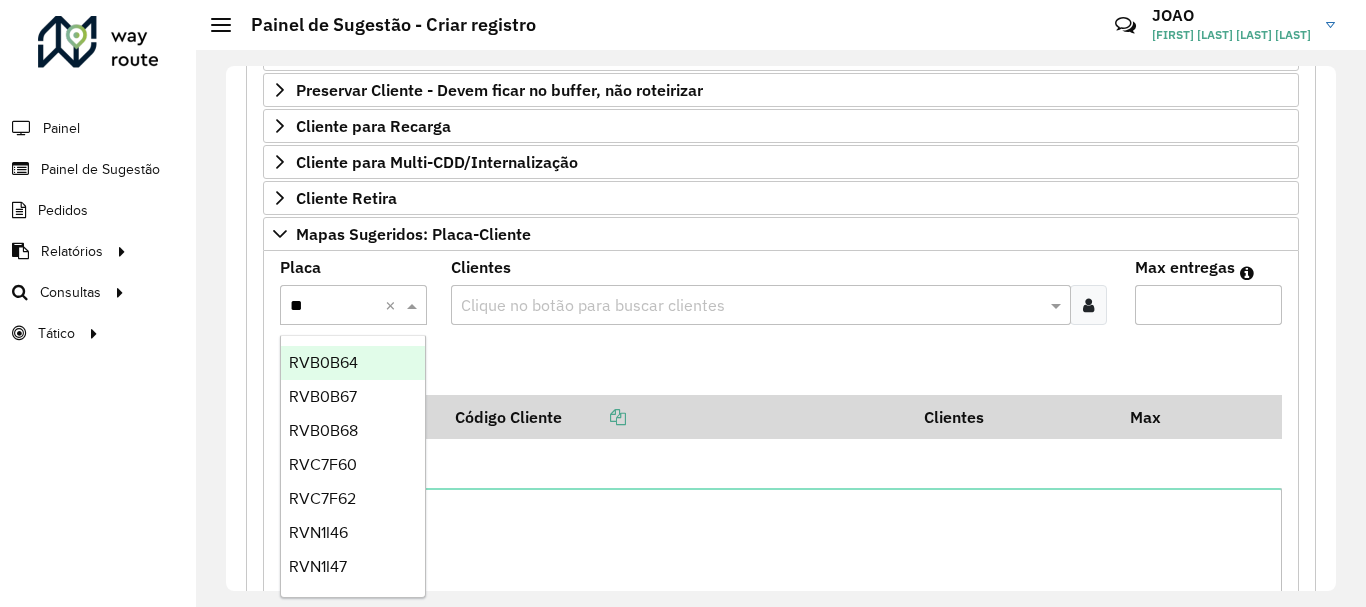 type on "***" 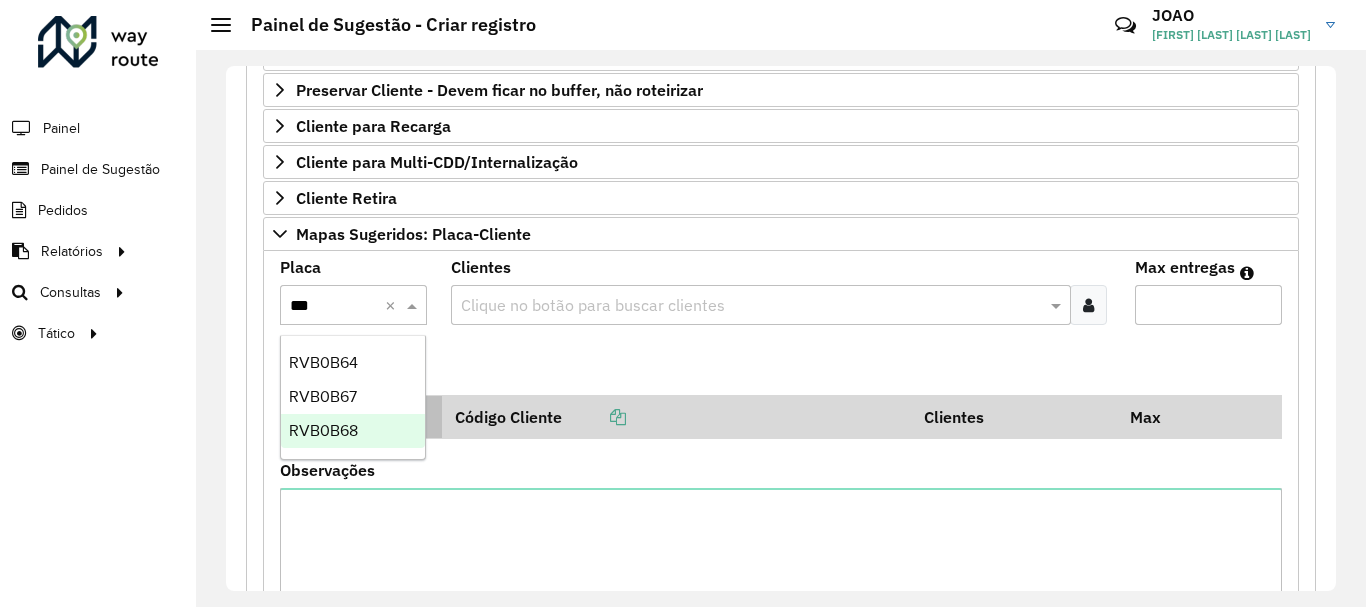 click on "RVB0B68" at bounding box center (323, 430) 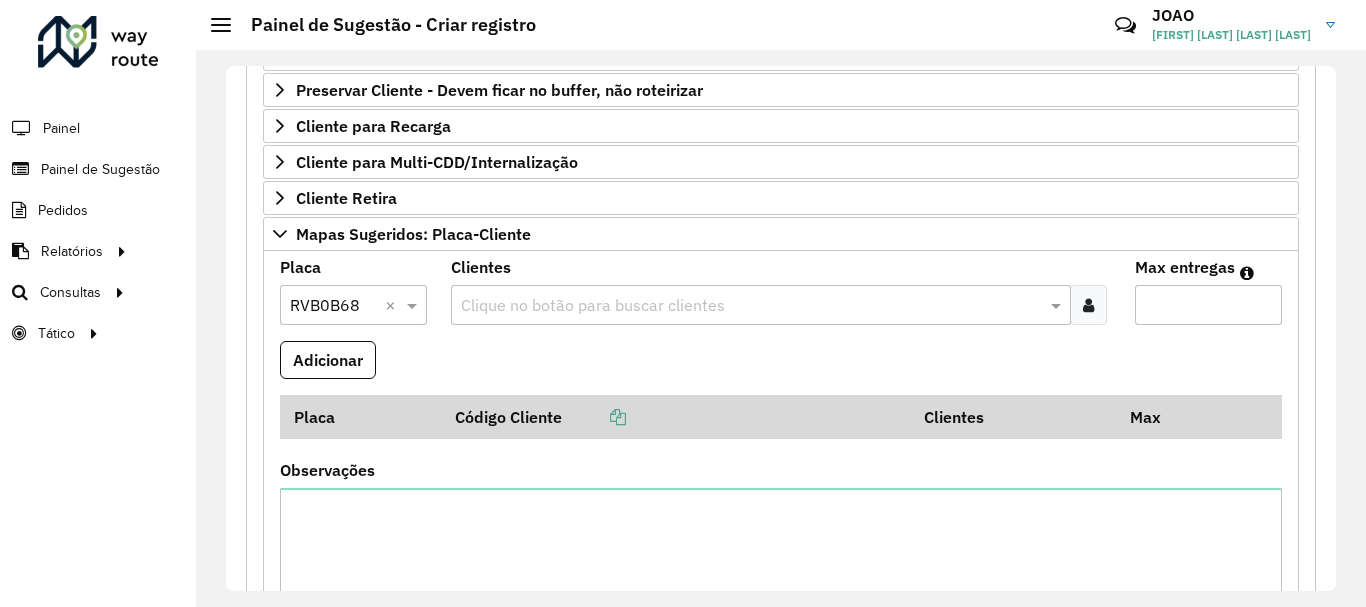 click at bounding box center (751, 306) 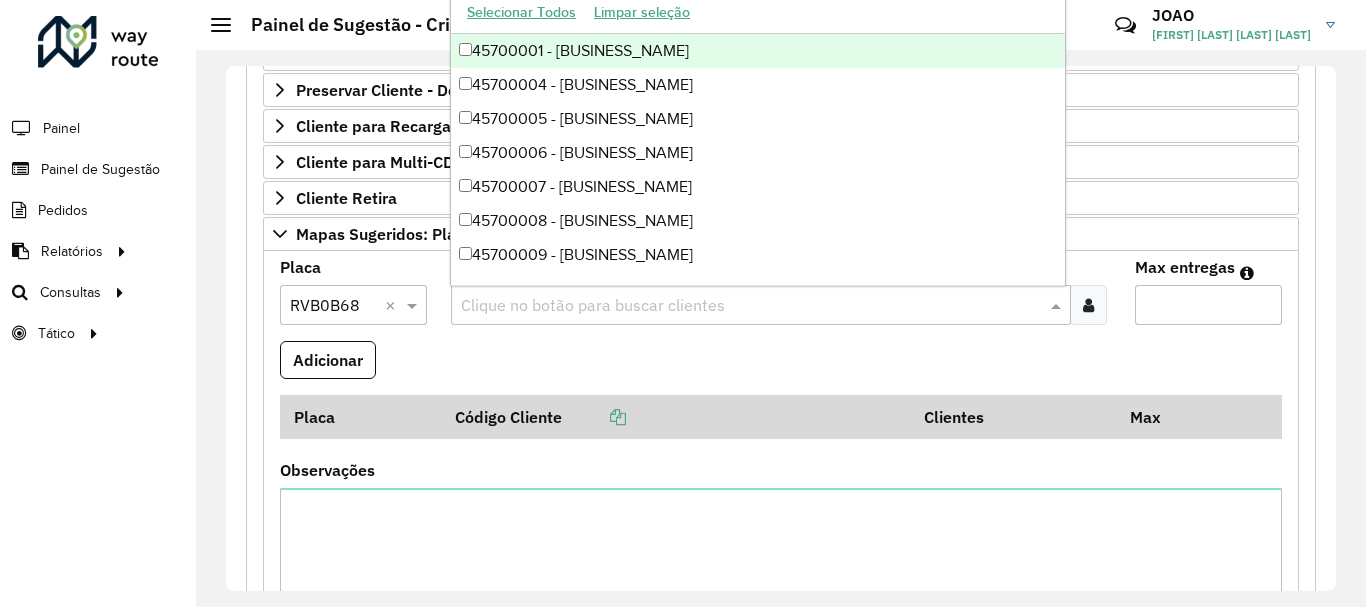 paste on "****" 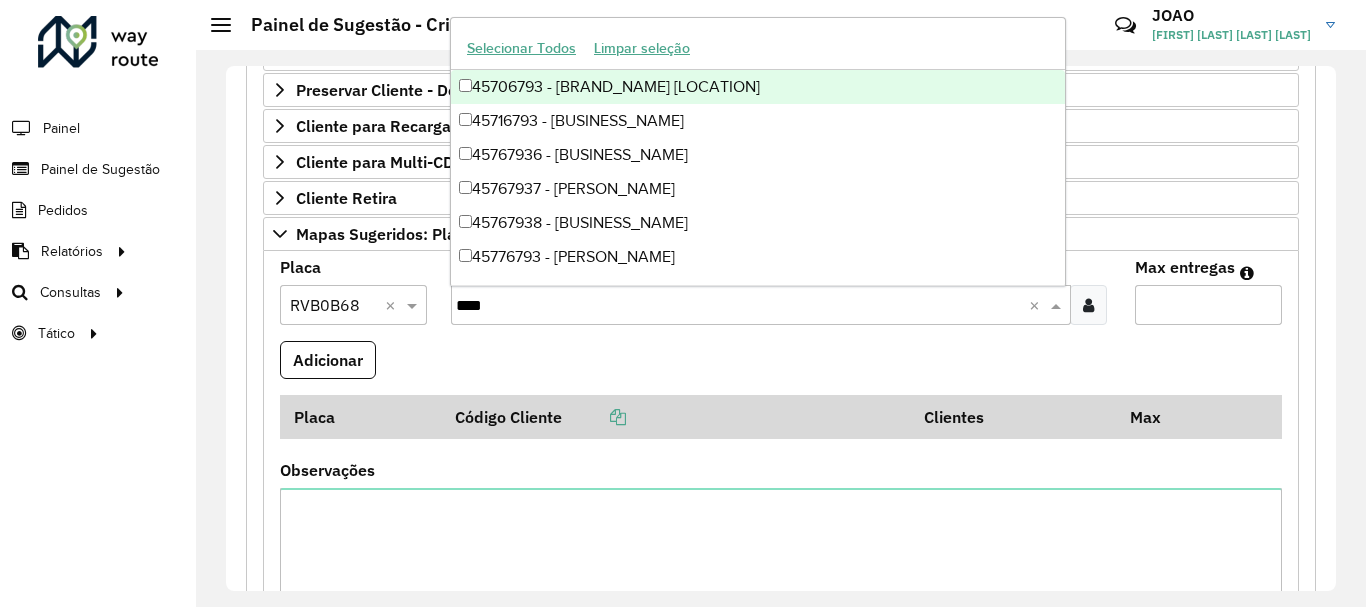 click on "45706793 - Assai Lj300 Tambau" at bounding box center (758, 87) 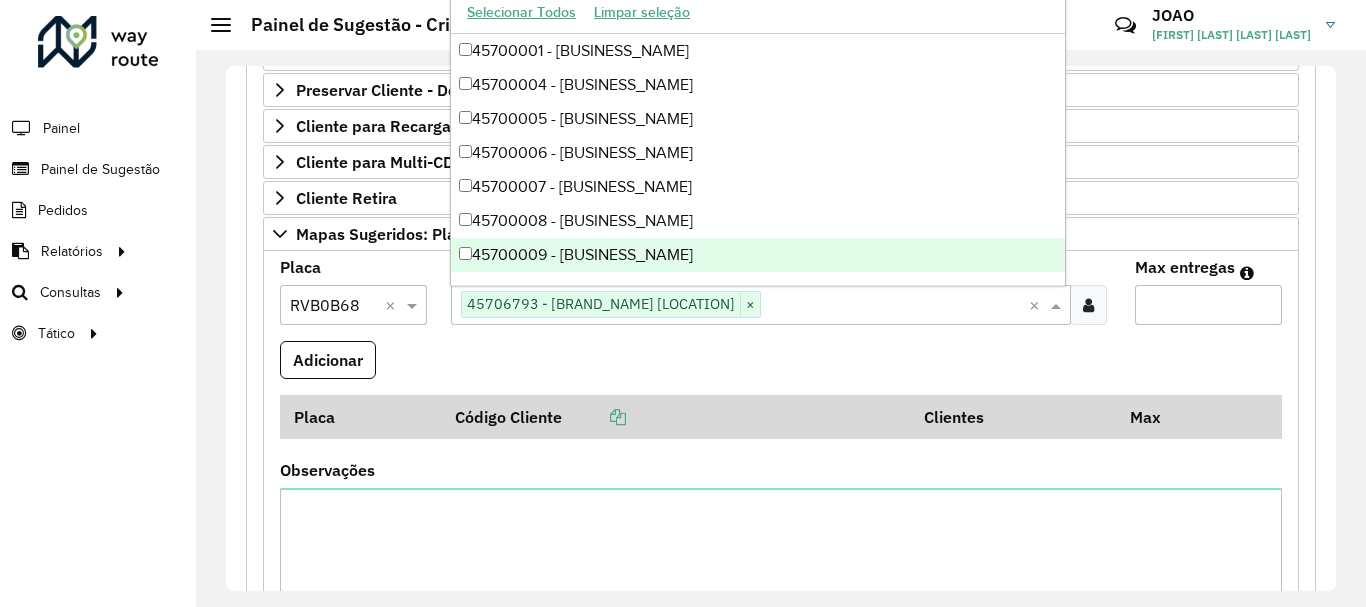 click on "Max entregas" at bounding box center [1208, 305] 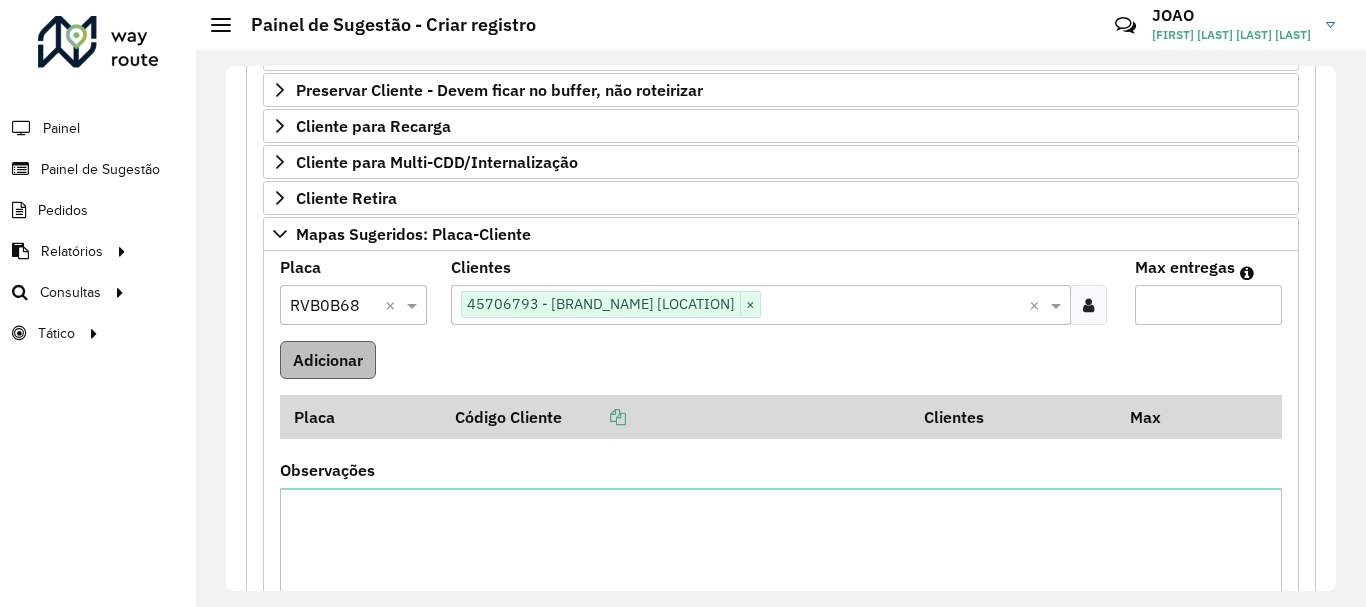 type on "*" 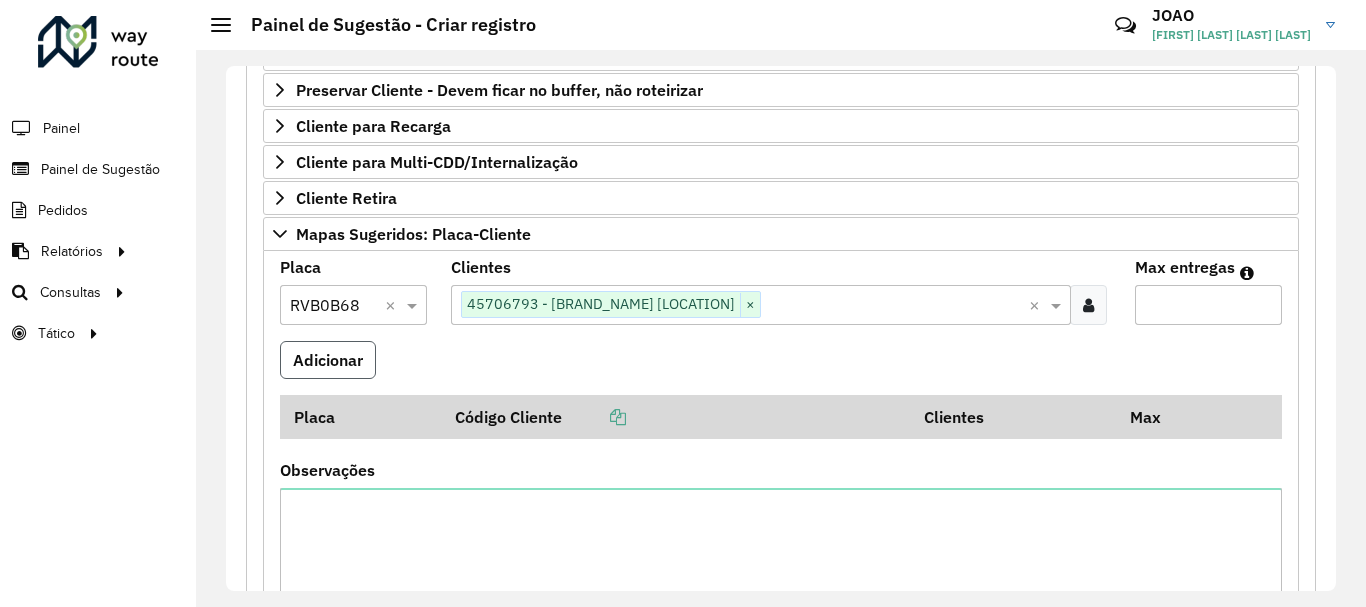click on "Adicionar" at bounding box center [328, 360] 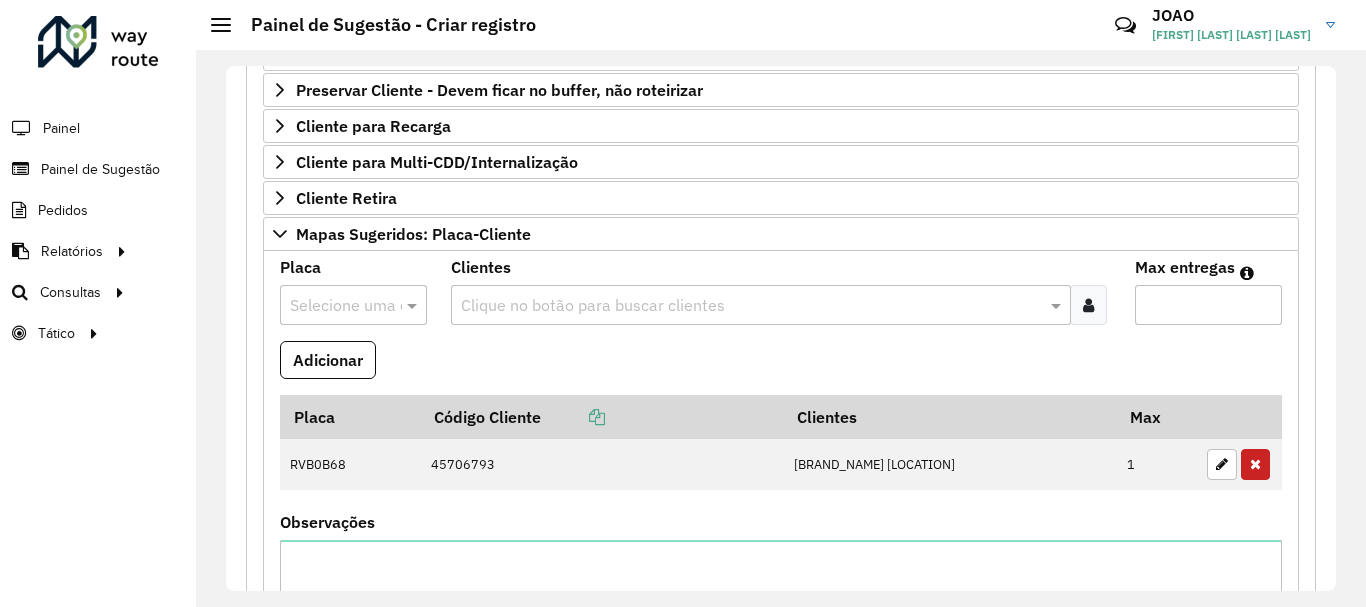 type 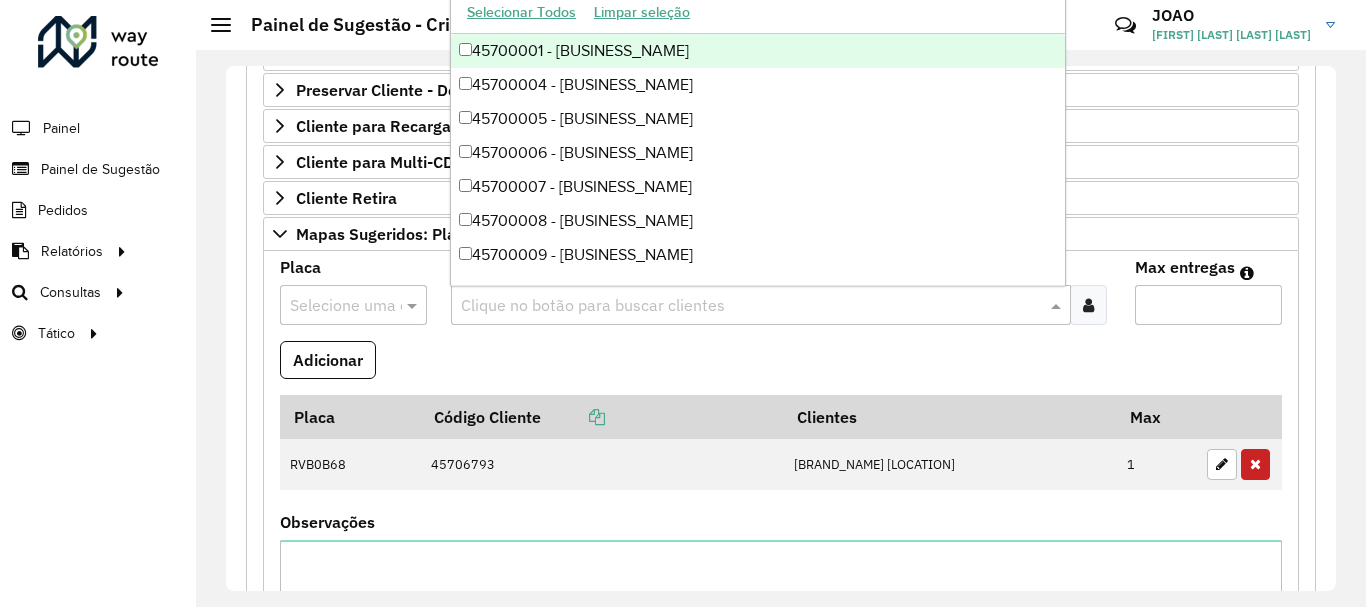 click at bounding box center (751, 306) 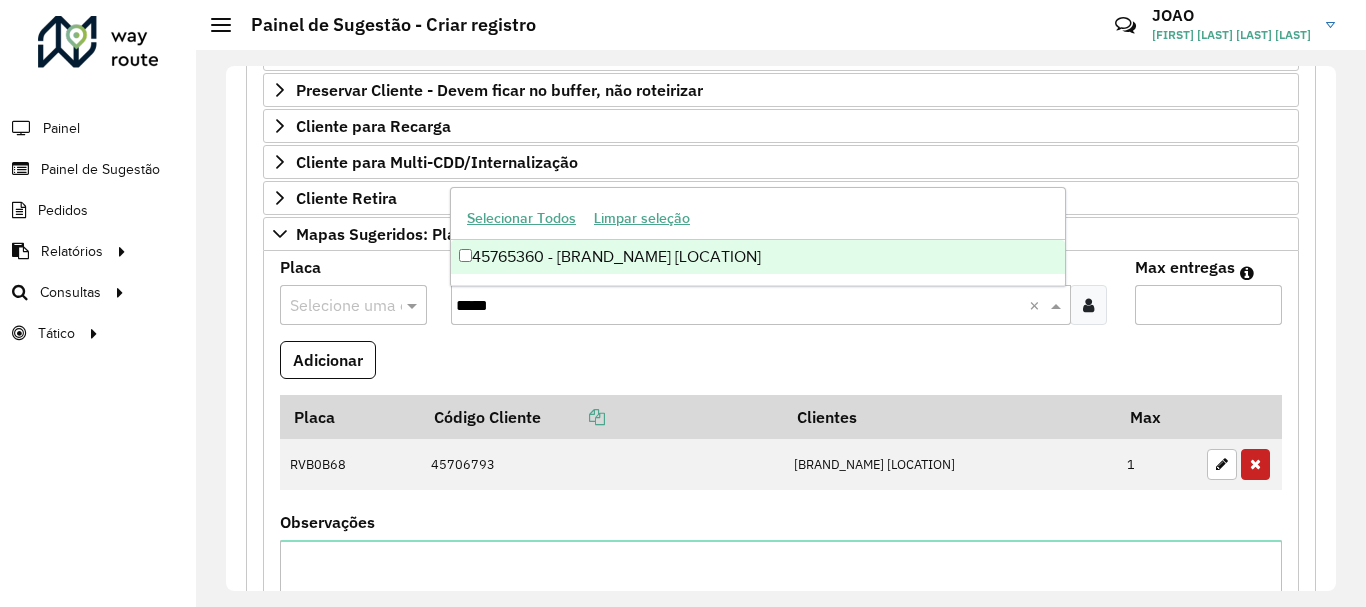 click on "45765360 - CARREFOUR LJ0632 BAN" at bounding box center [758, 257] 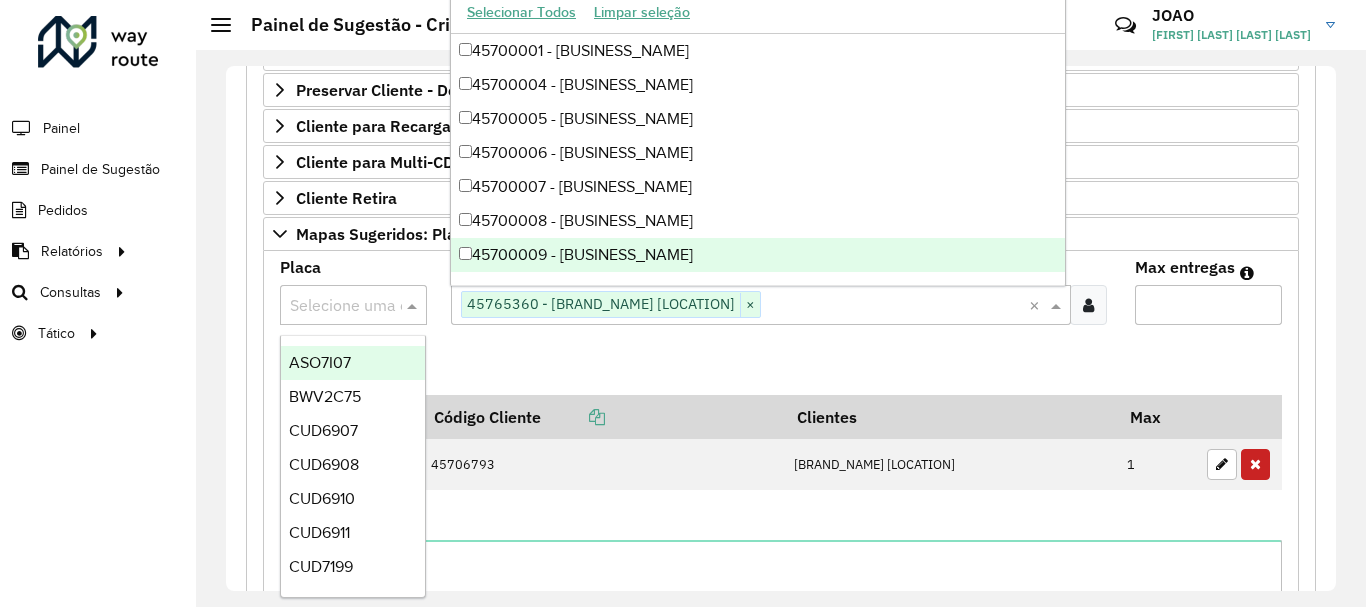 click at bounding box center (353, 305) 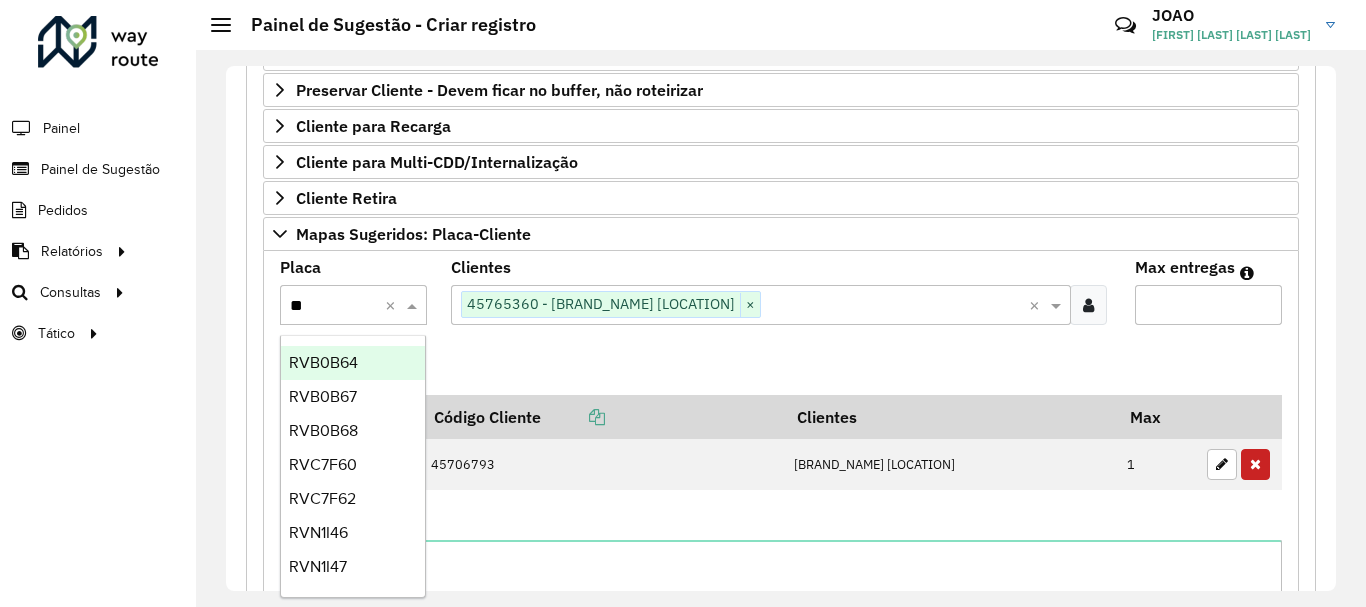 type on "***" 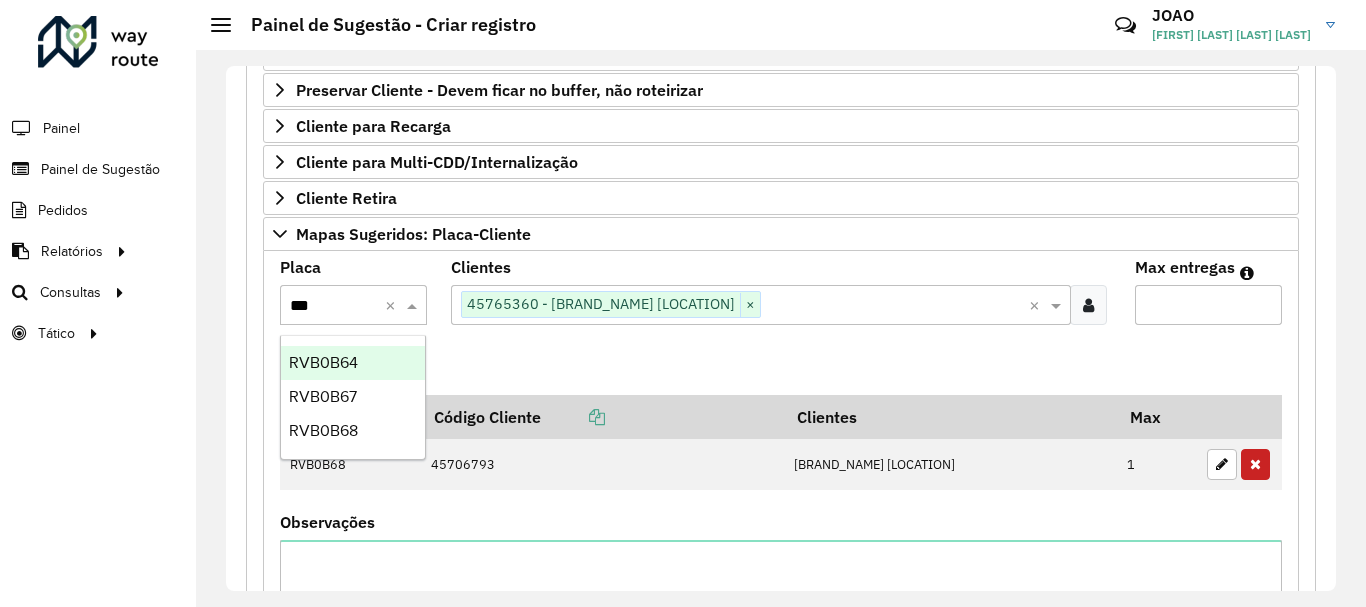 click on "RVB0B64" at bounding box center (353, 363) 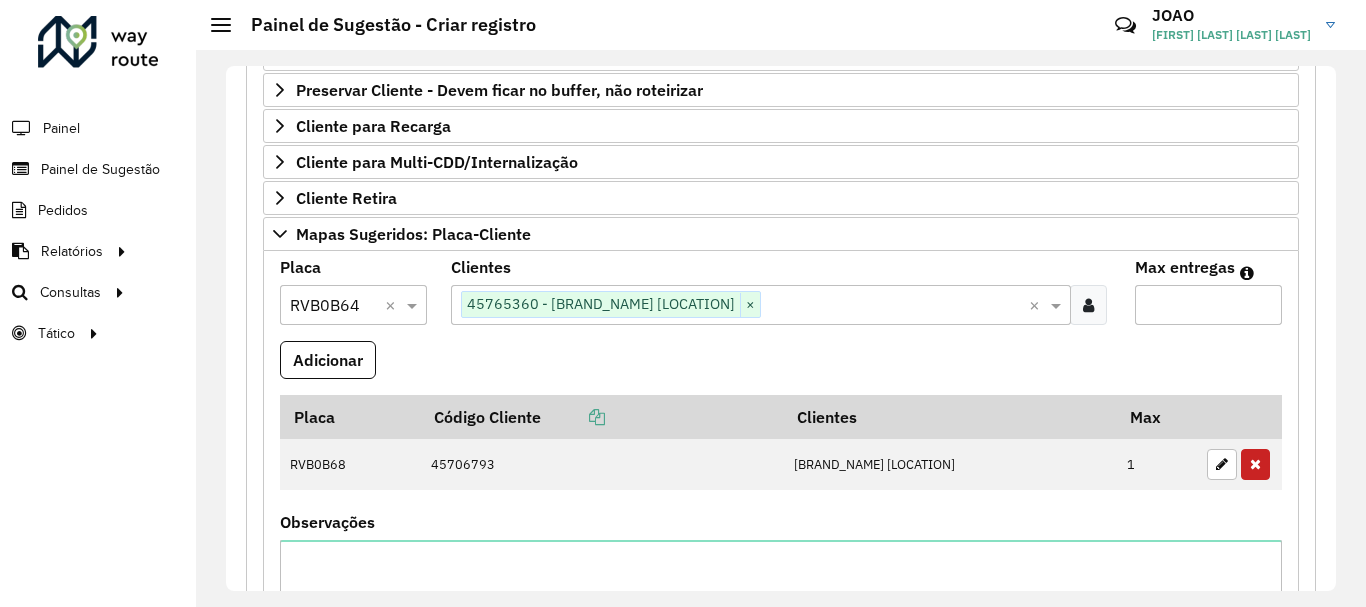 click on "Max entregas" at bounding box center (1208, 305) 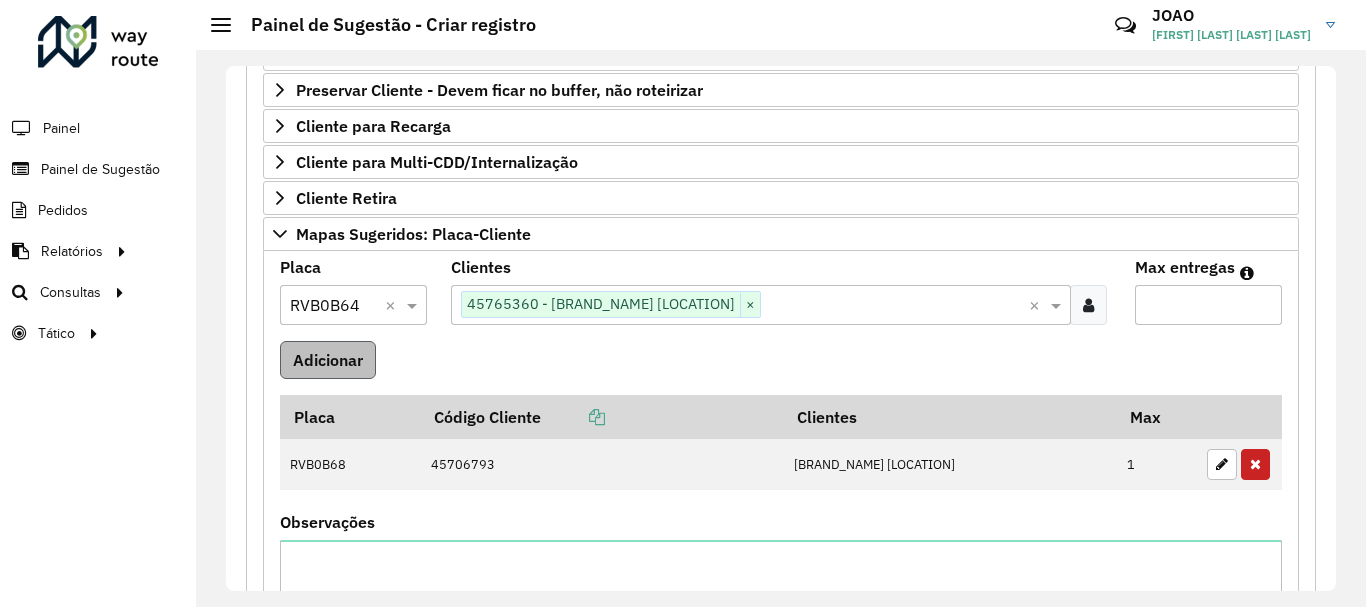 type on "*" 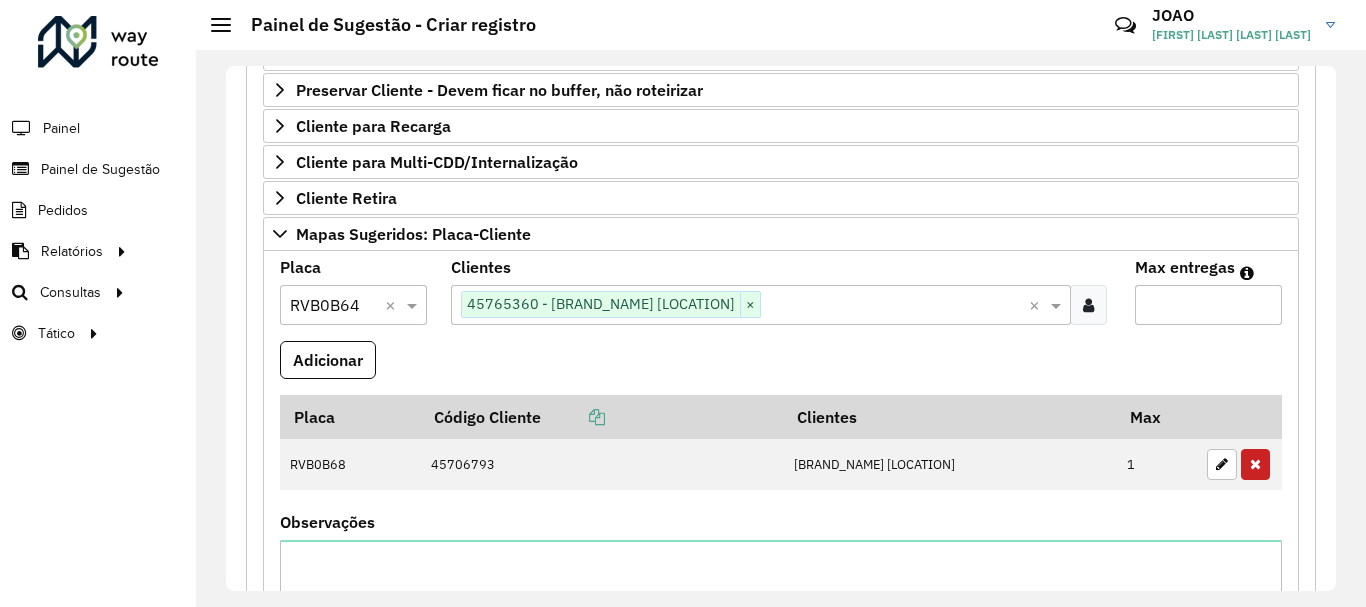 click on "Adicionar" at bounding box center (328, 360) 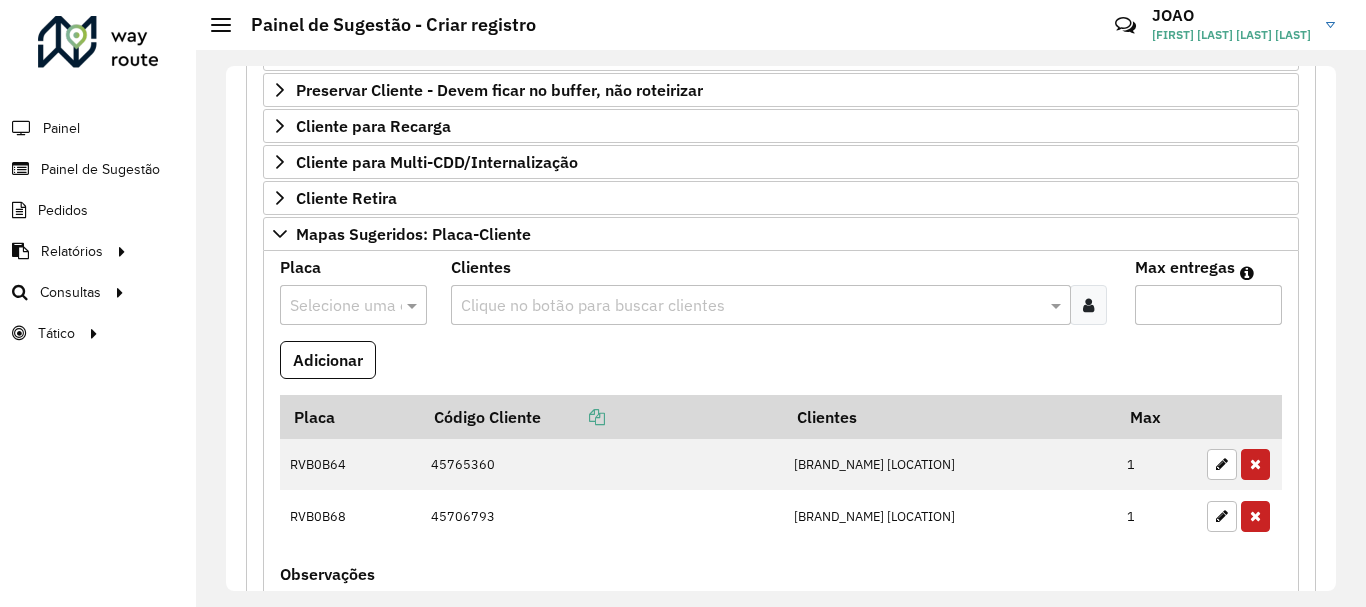 click at bounding box center [751, 306] 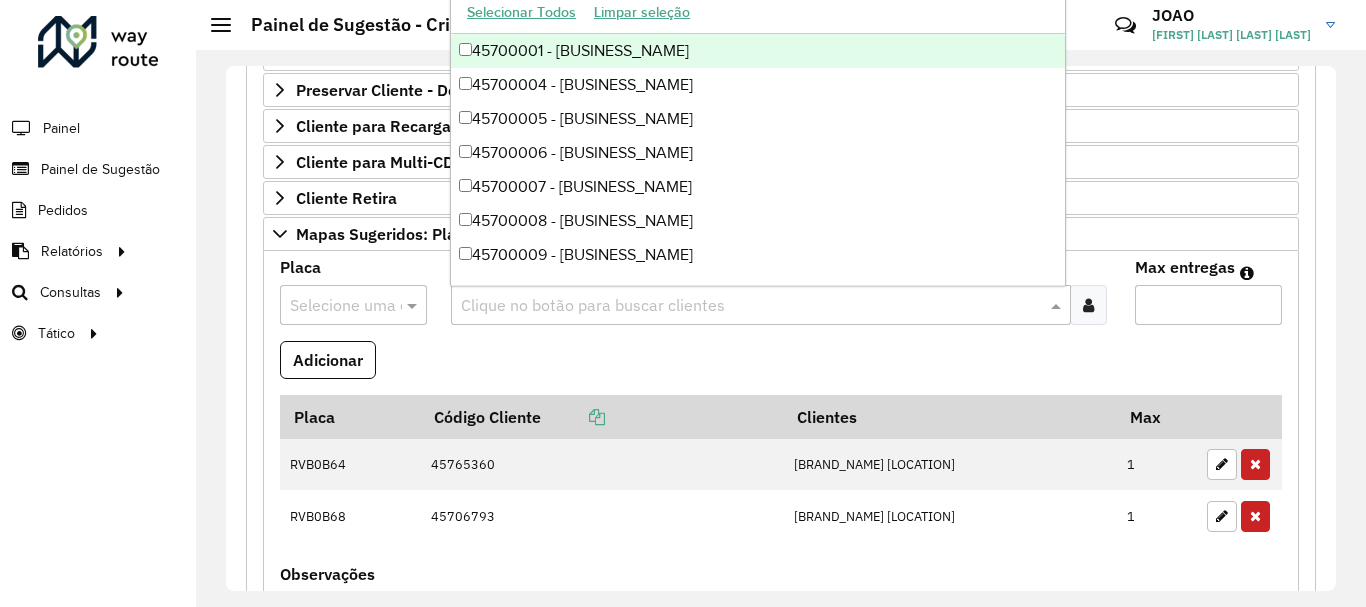 paste on "*****" 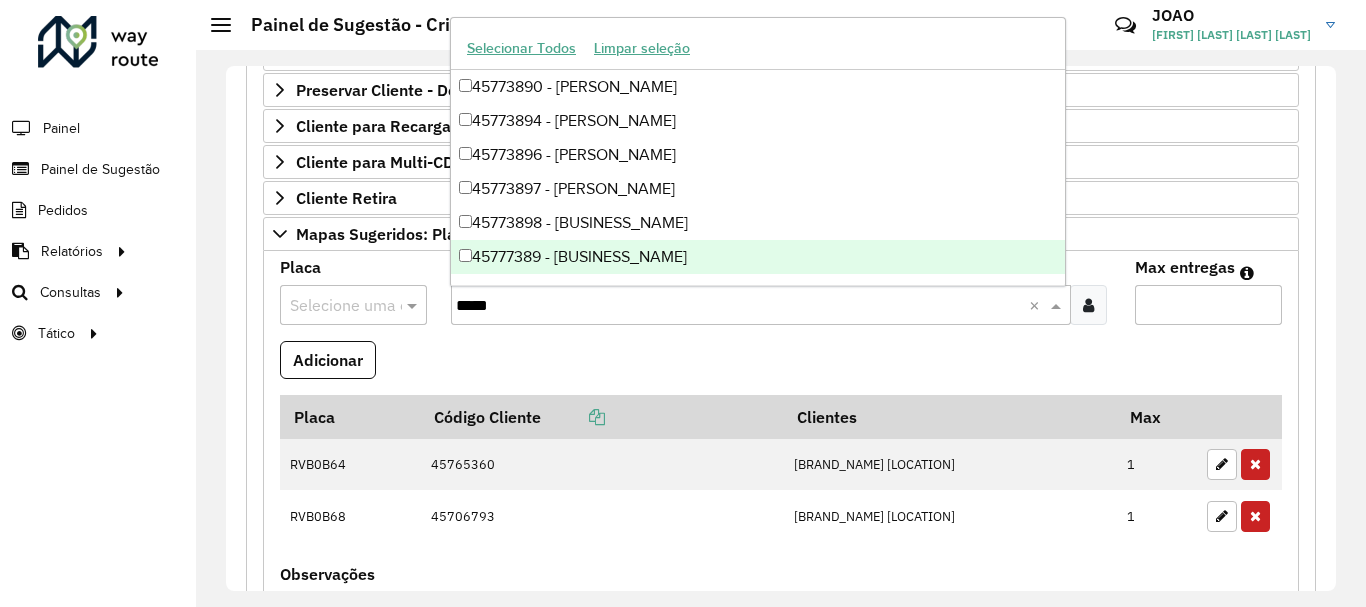 click on "45777389 - REDECOMPRAS GALPAO10" at bounding box center (758, 257) 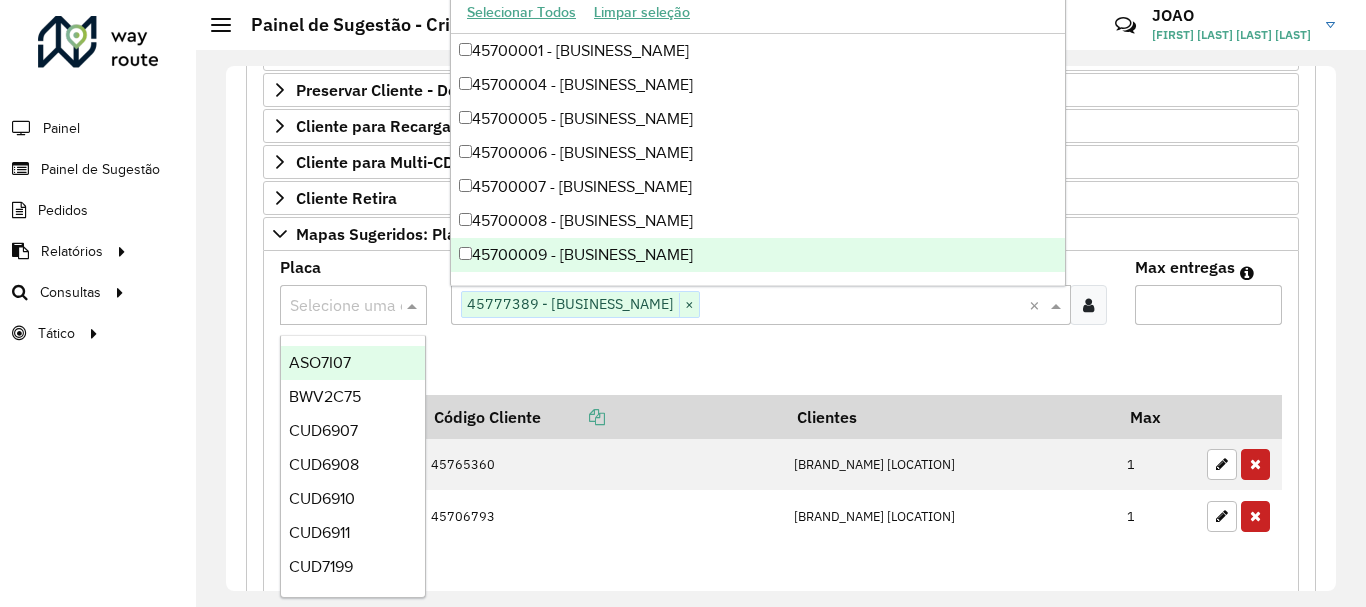 click at bounding box center [333, 306] 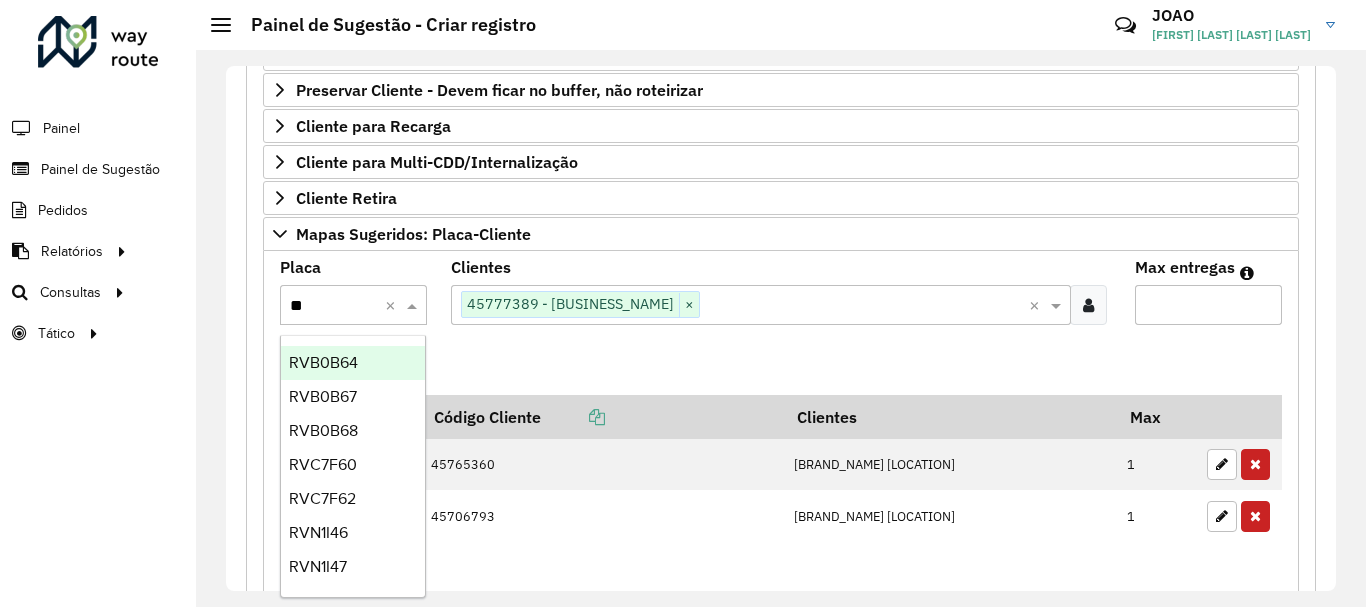 type on "***" 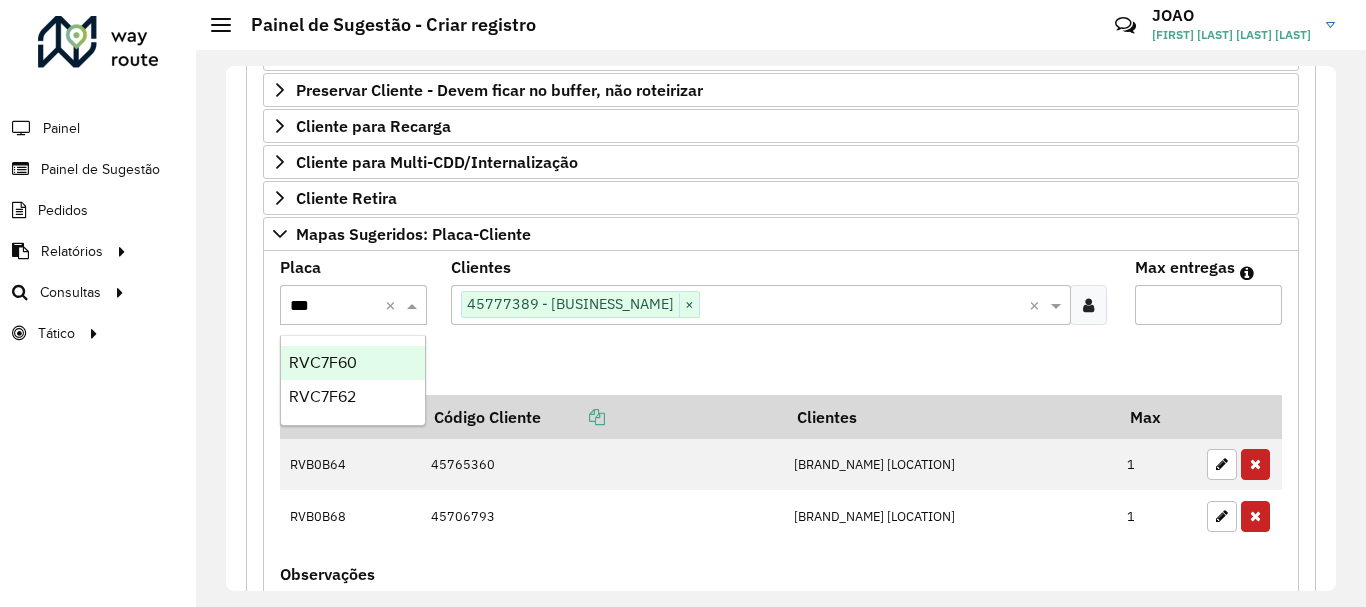 drag, startPoint x: 352, startPoint y: 360, endPoint x: 578, endPoint y: 342, distance: 226.71568 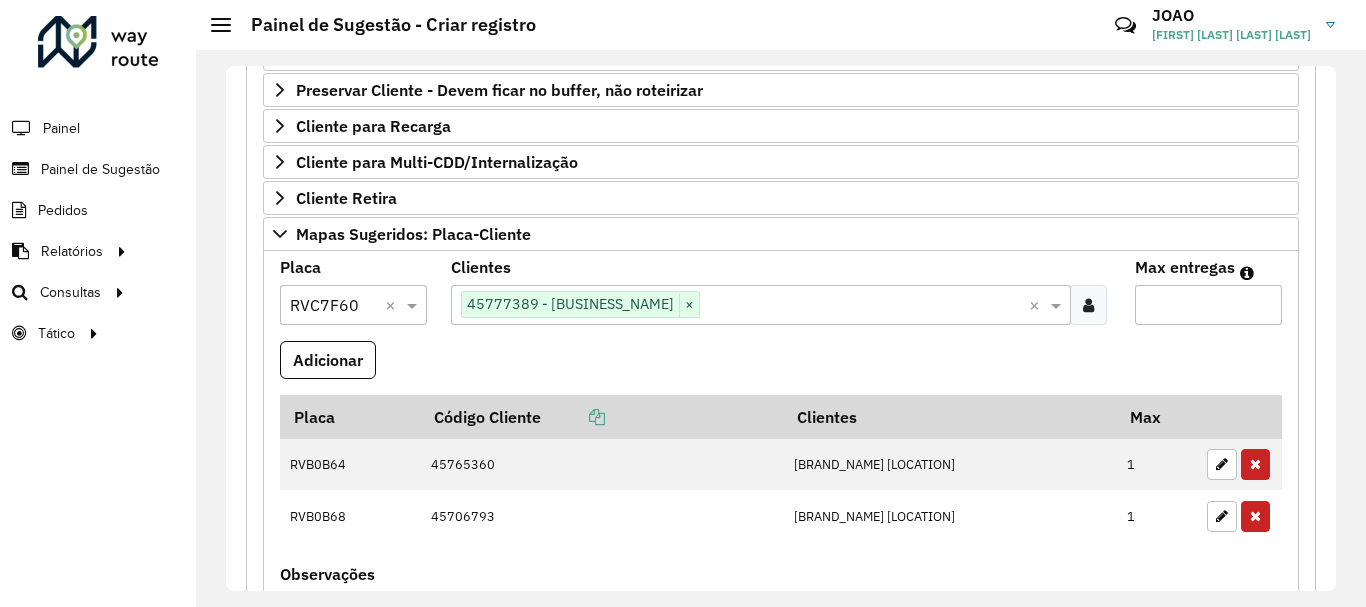 click on "Max entregas" at bounding box center (1208, 305) 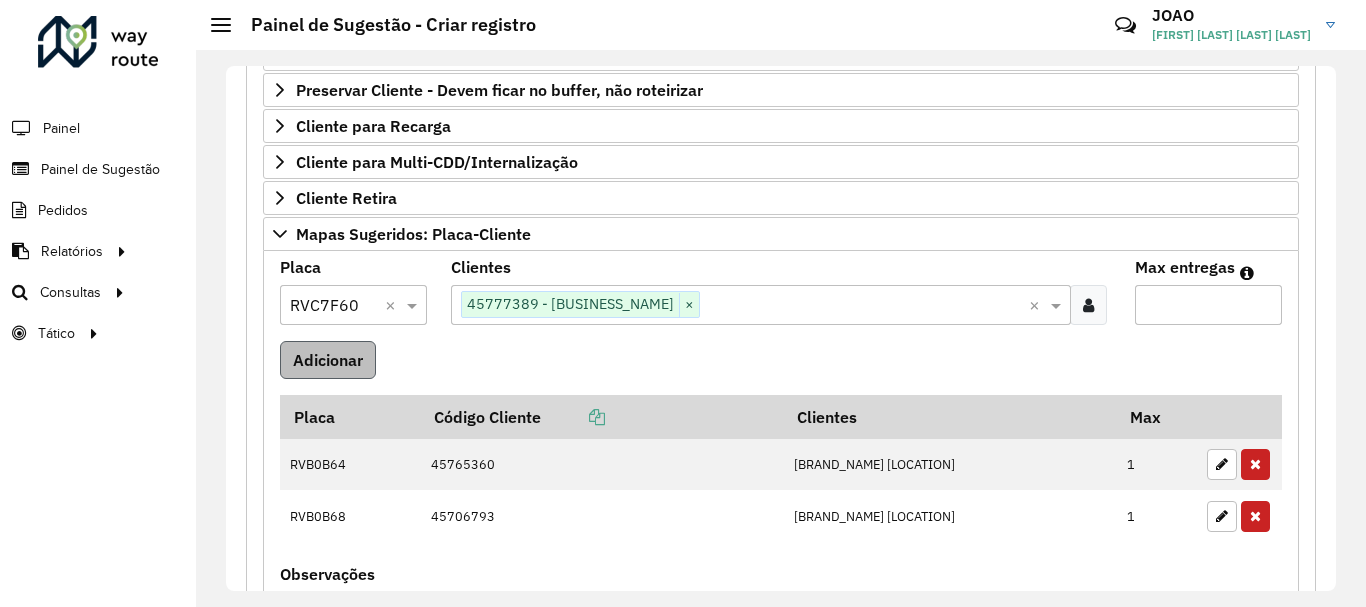 type on "*" 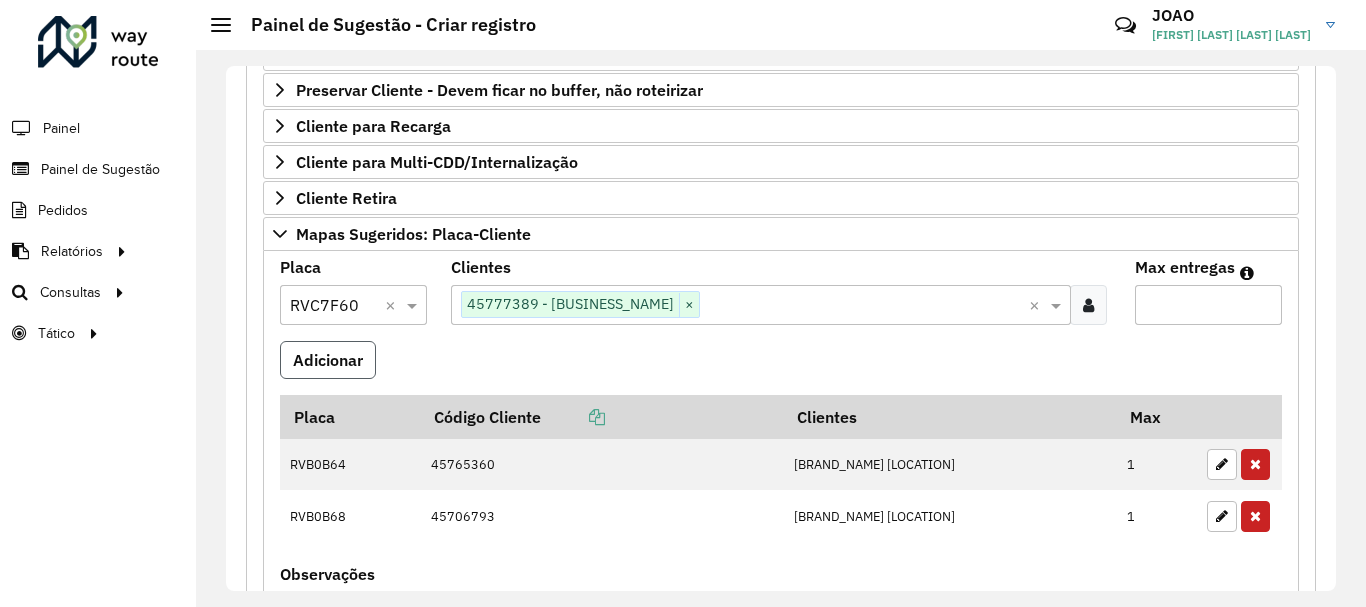 click on "Adicionar" at bounding box center (328, 360) 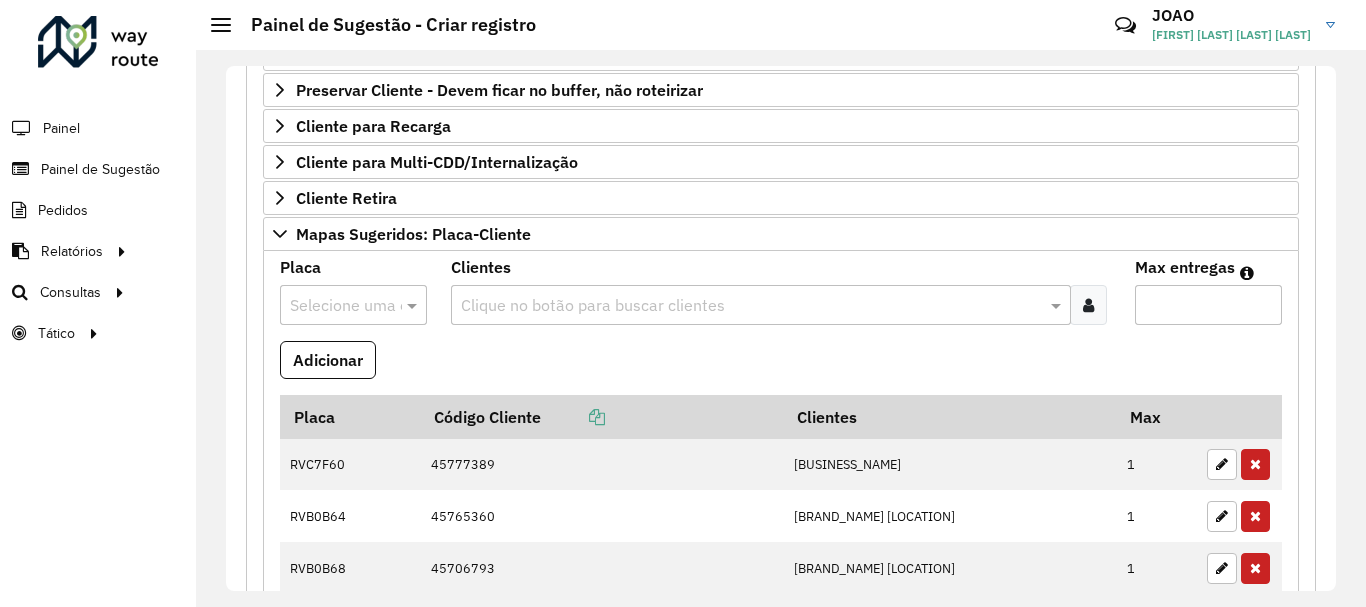 click at bounding box center (751, 306) 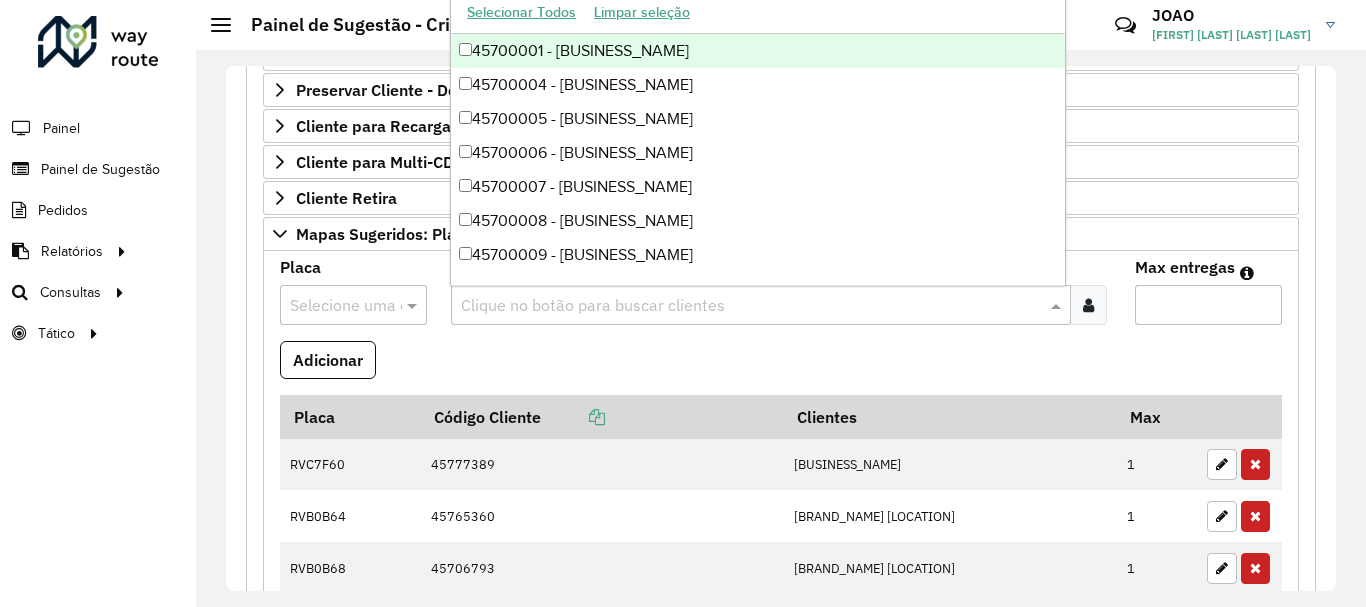 paste on "*****" 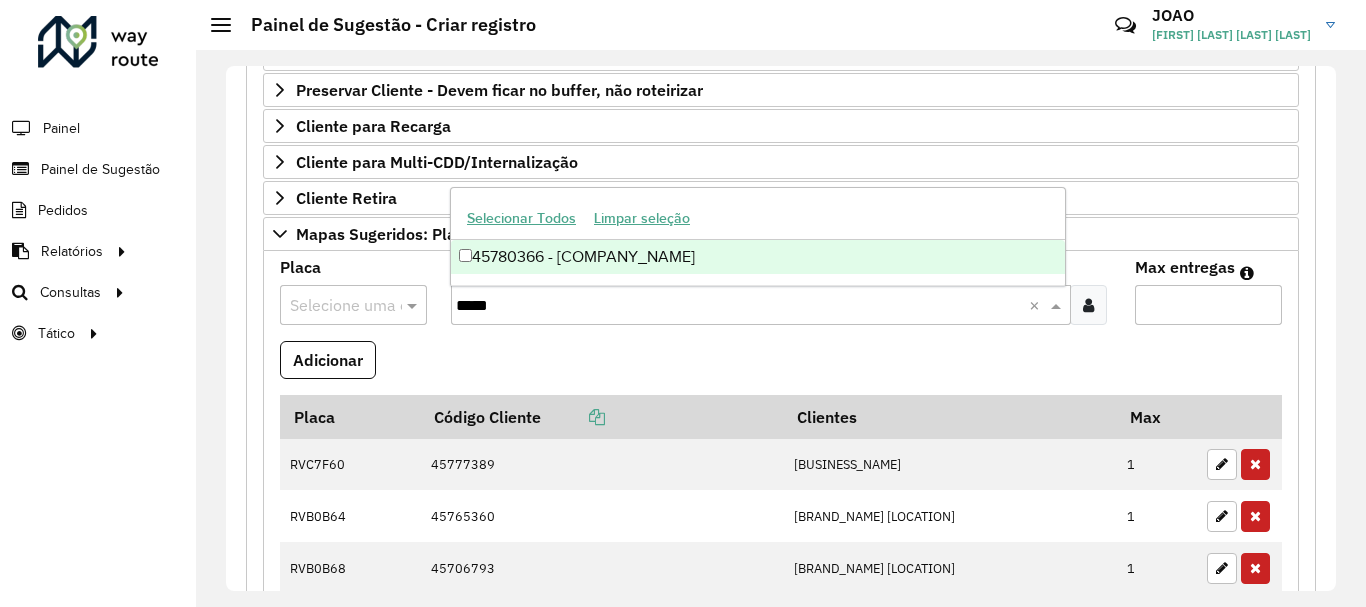 click on "45780366 - DMA DISTRIBUIDORA S/" at bounding box center [758, 257] 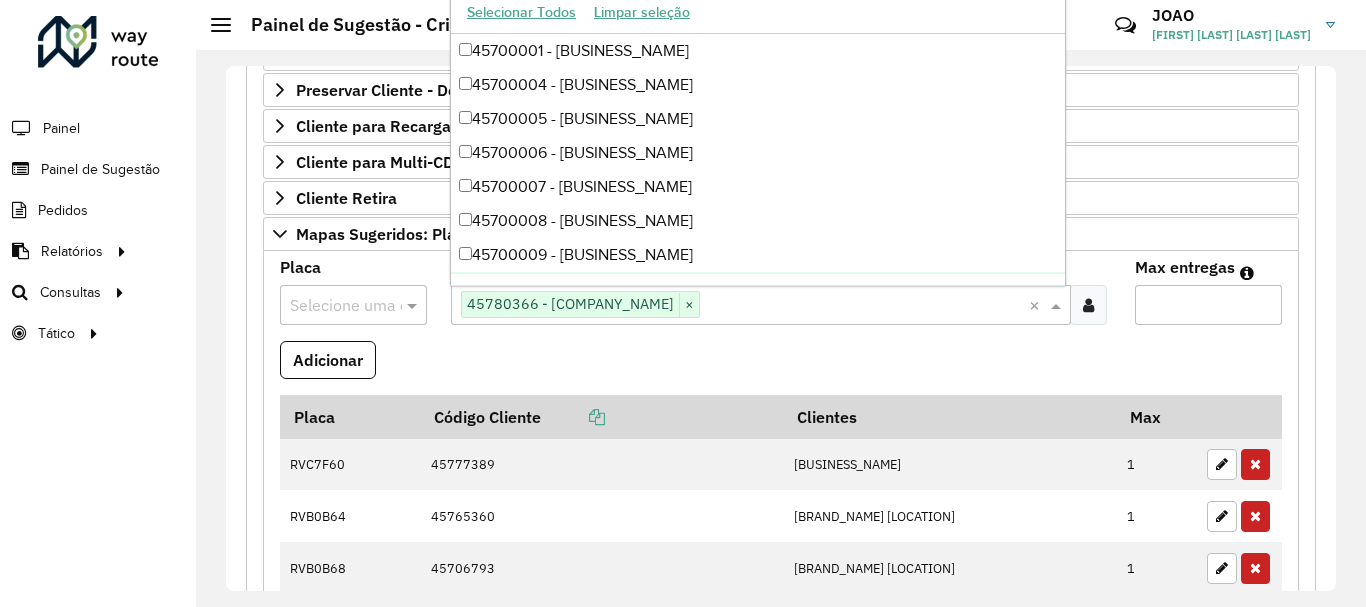 click at bounding box center [333, 306] 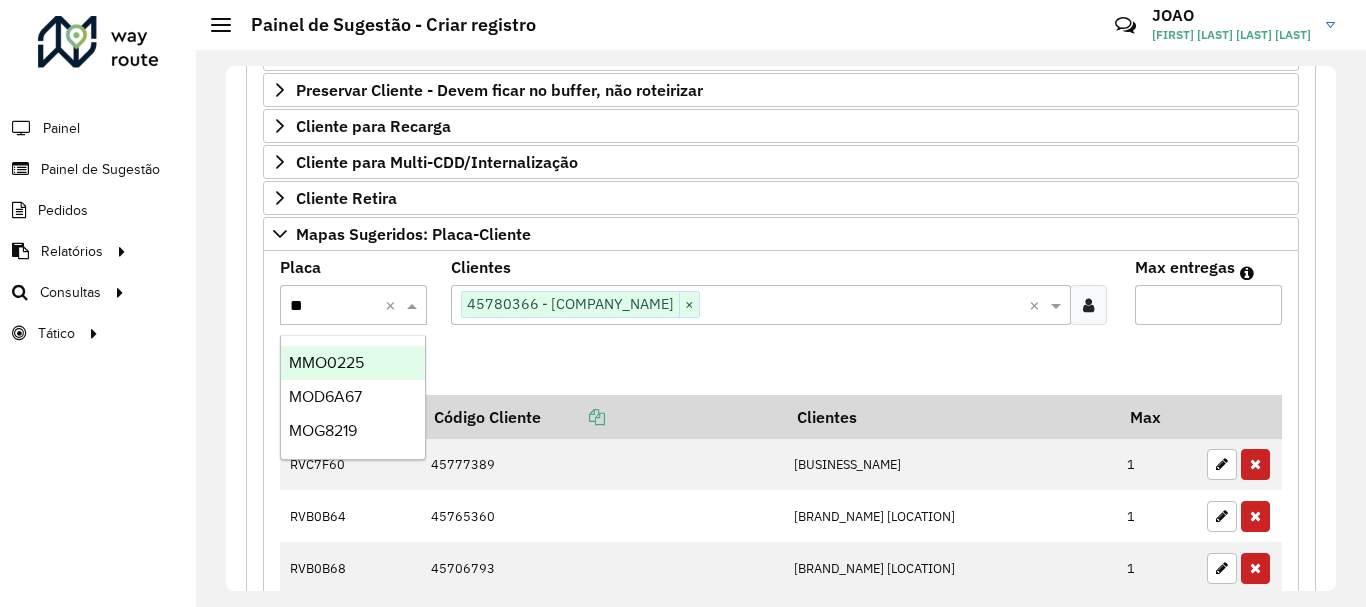 type on "***" 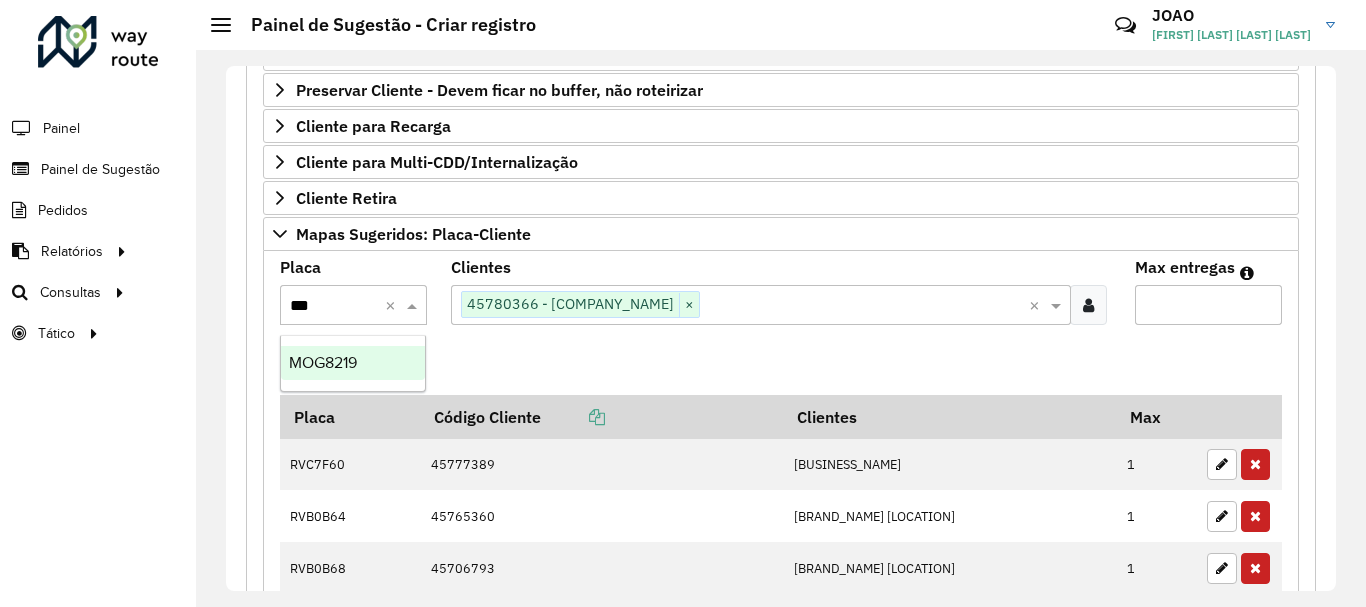 click on "MOG8219" at bounding box center (323, 362) 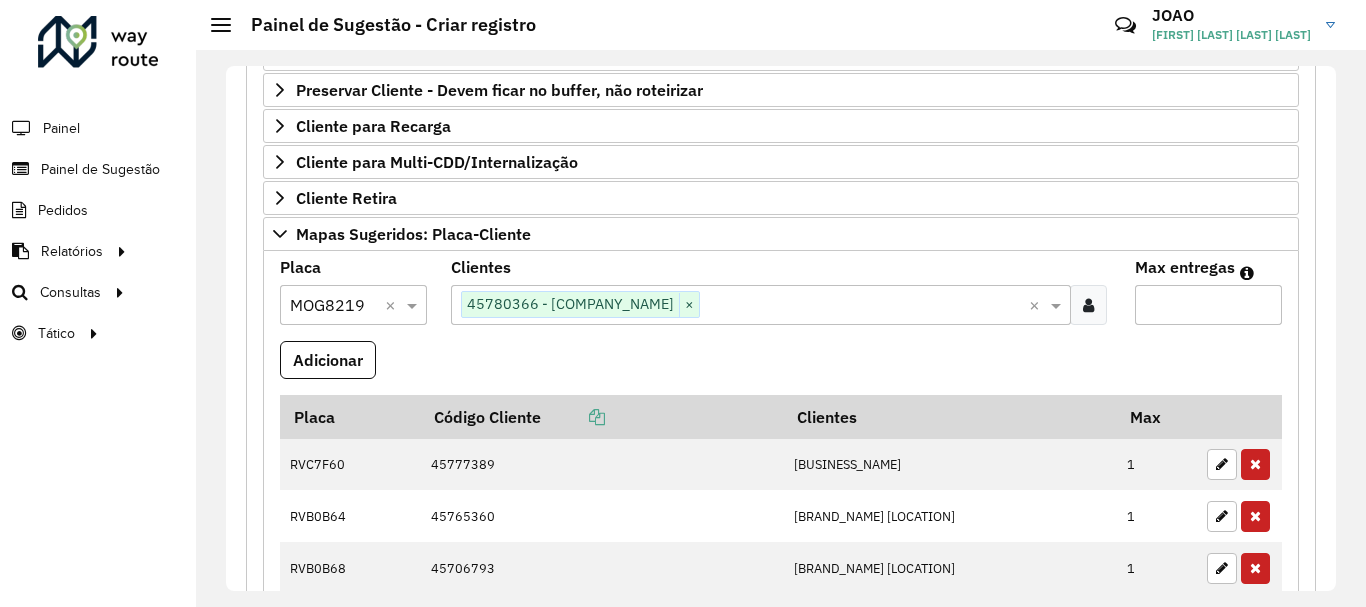 click on "Max entregas" at bounding box center (1208, 305) 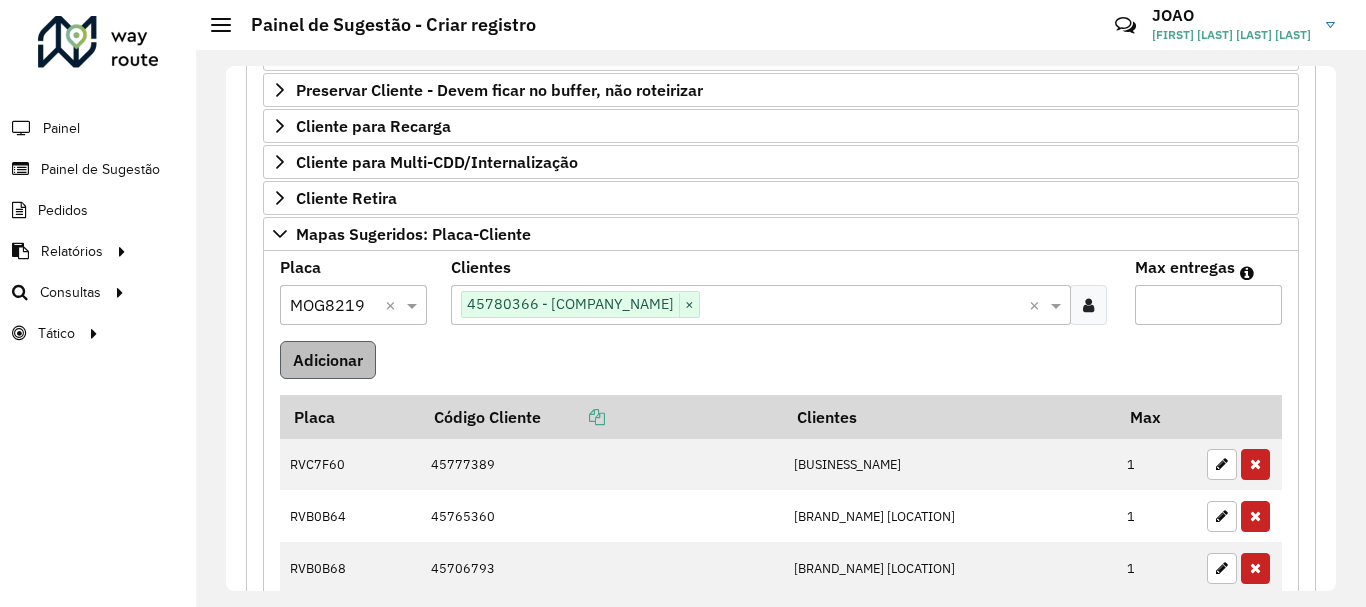 type on "*" 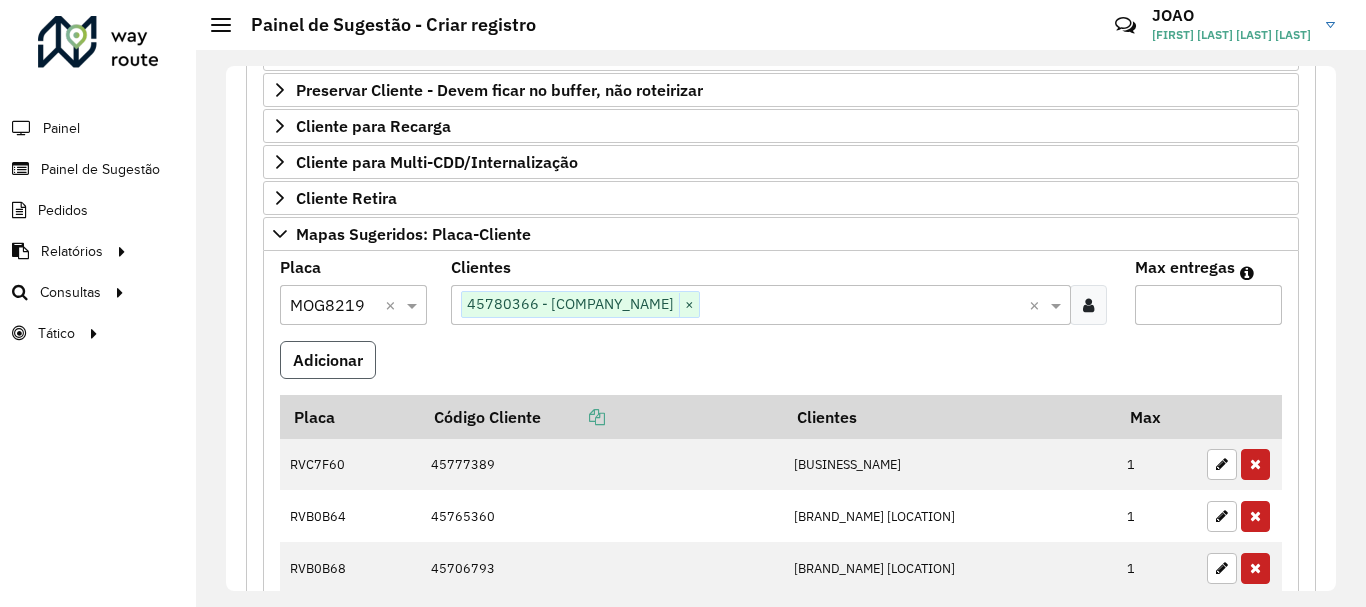 click on "Adicionar" at bounding box center [328, 360] 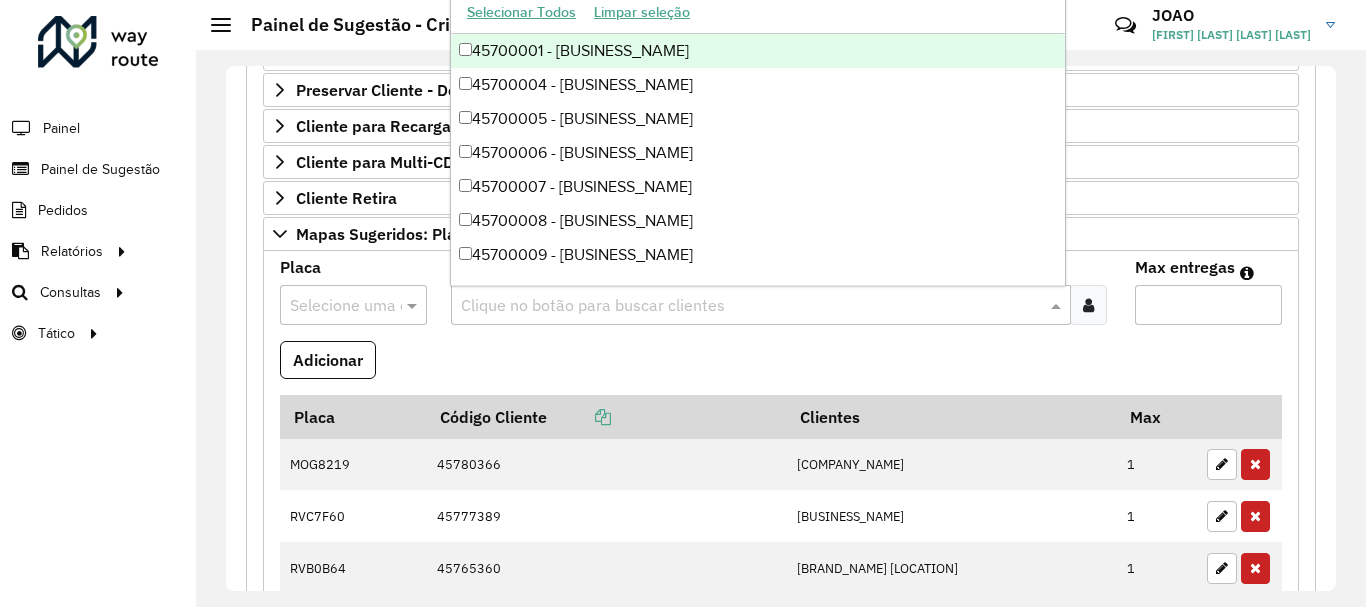 click at bounding box center [751, 306] 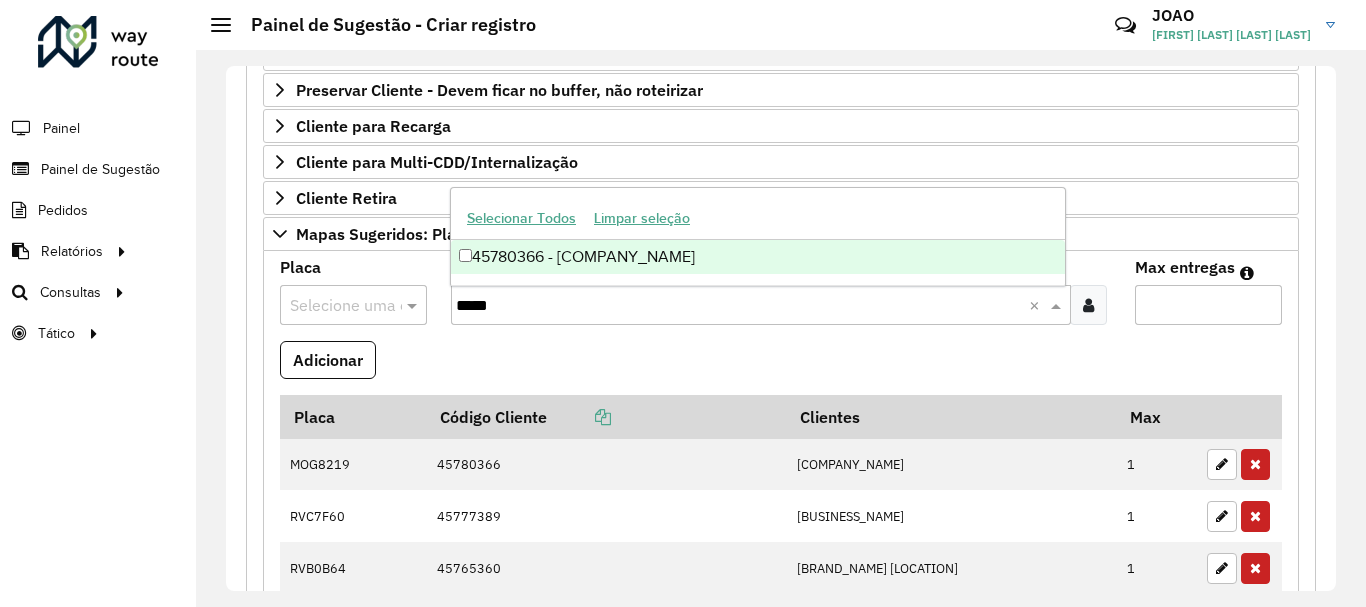 click on "45780366 - DMA DISTRIBUIDORA S/" at bounding box center [758, 257] 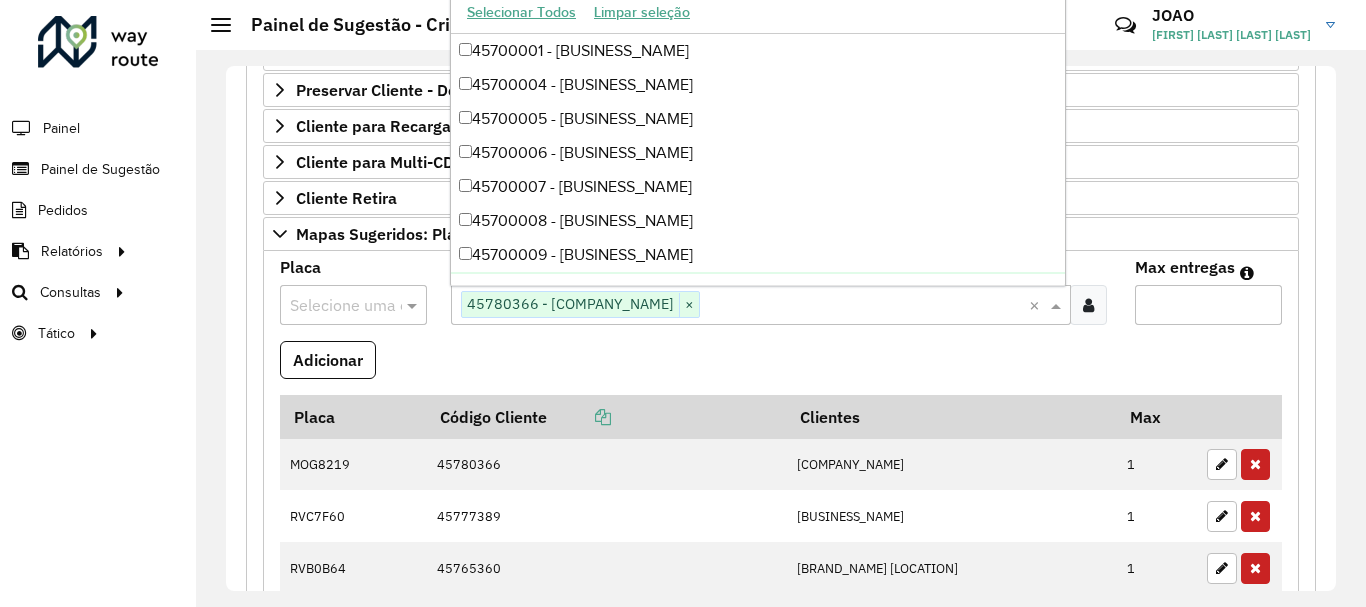 click on "Selecione uma opção" at bounding box center [353, 305] 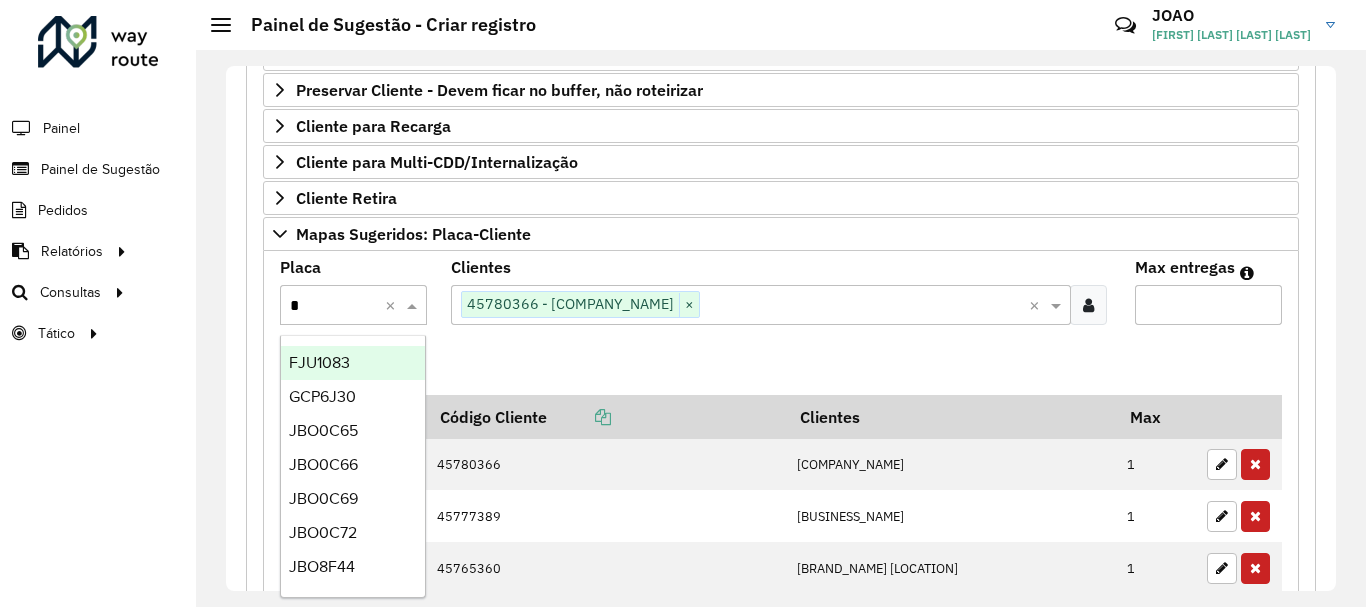 type on "**" 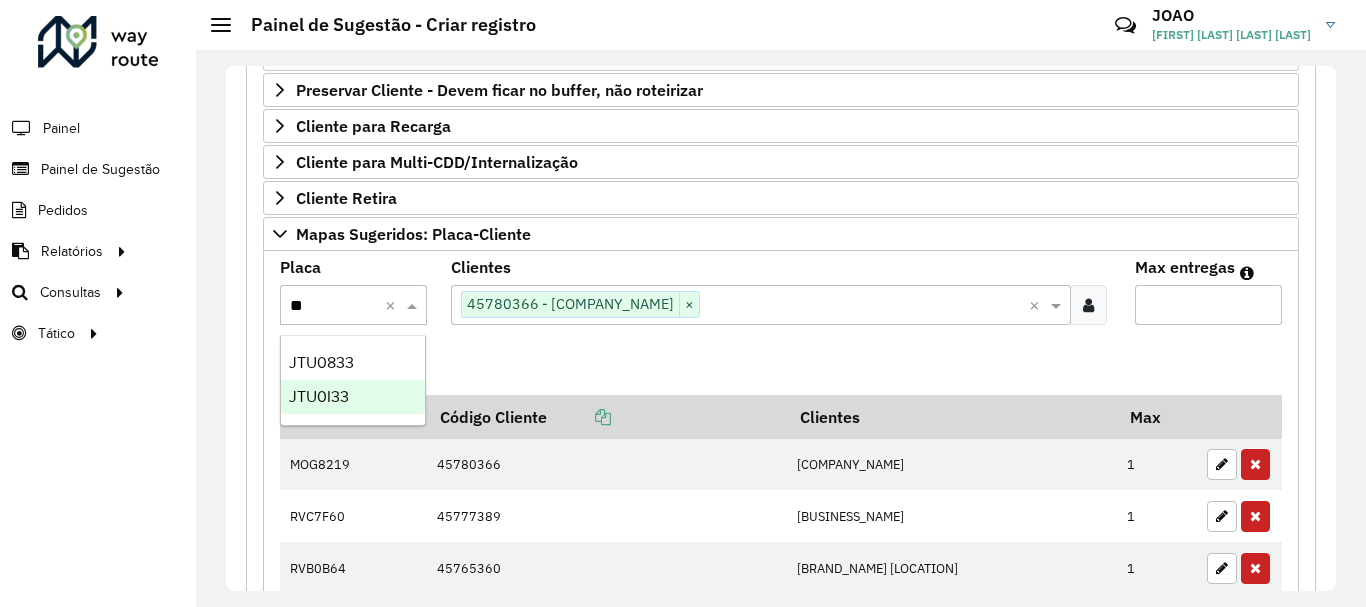 click on "JTU0I33" at bounding box center [319, 396] 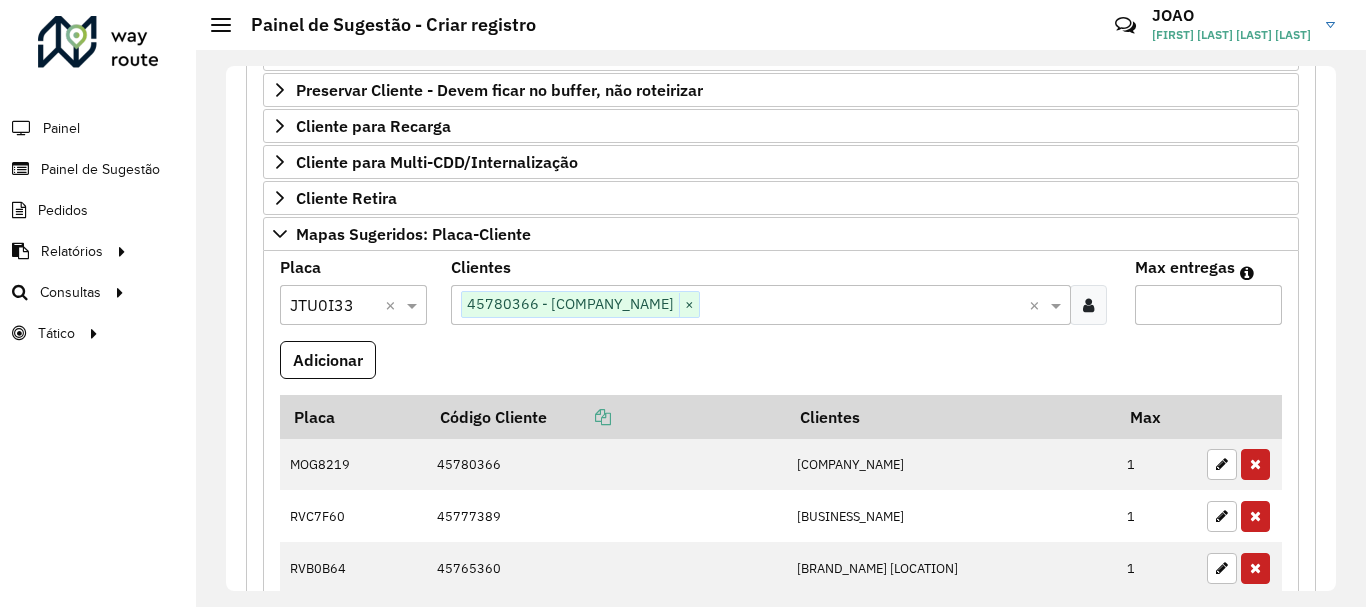 drag, startPoint x: 1175, startPoint y: 318, endPoint x: 1151, endPoint y: 320, distance: 24.083189 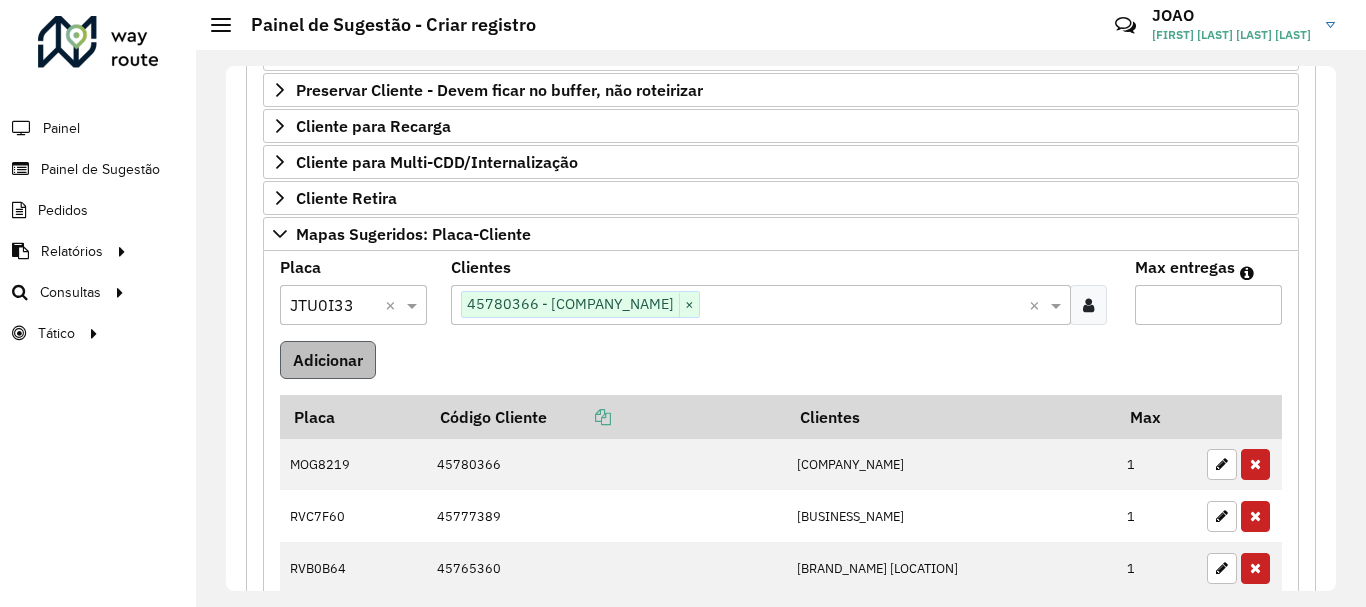 type on "*" 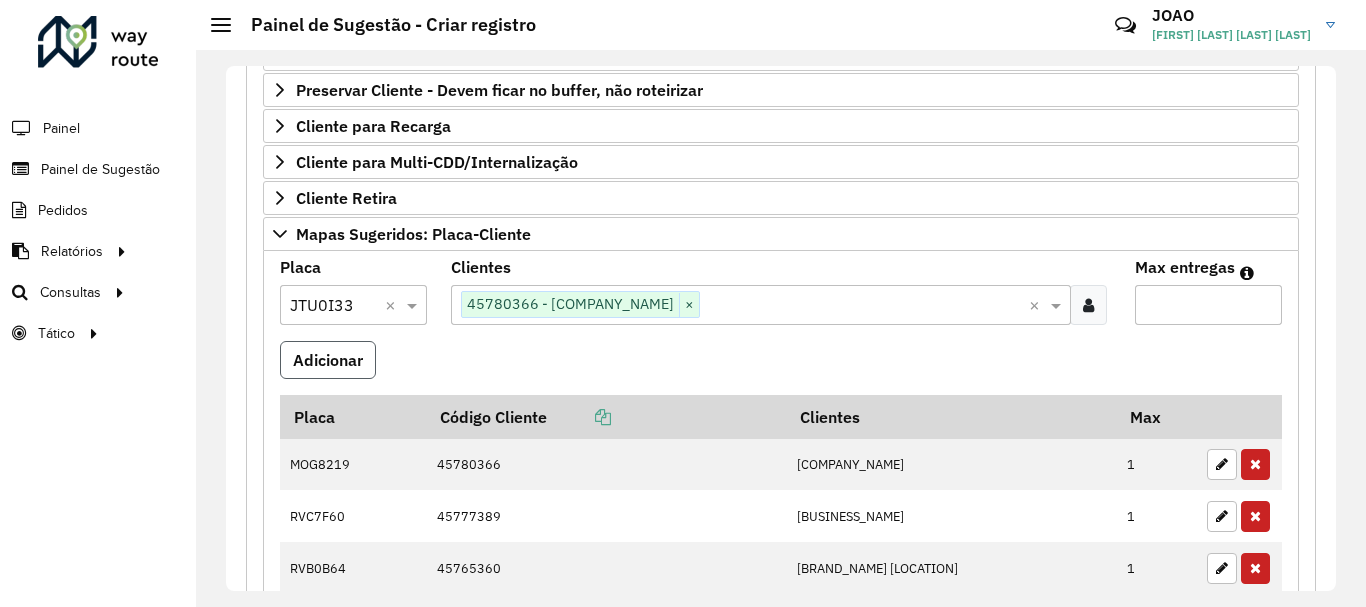 click on "Adicionar" at bounding box center (328, 360) 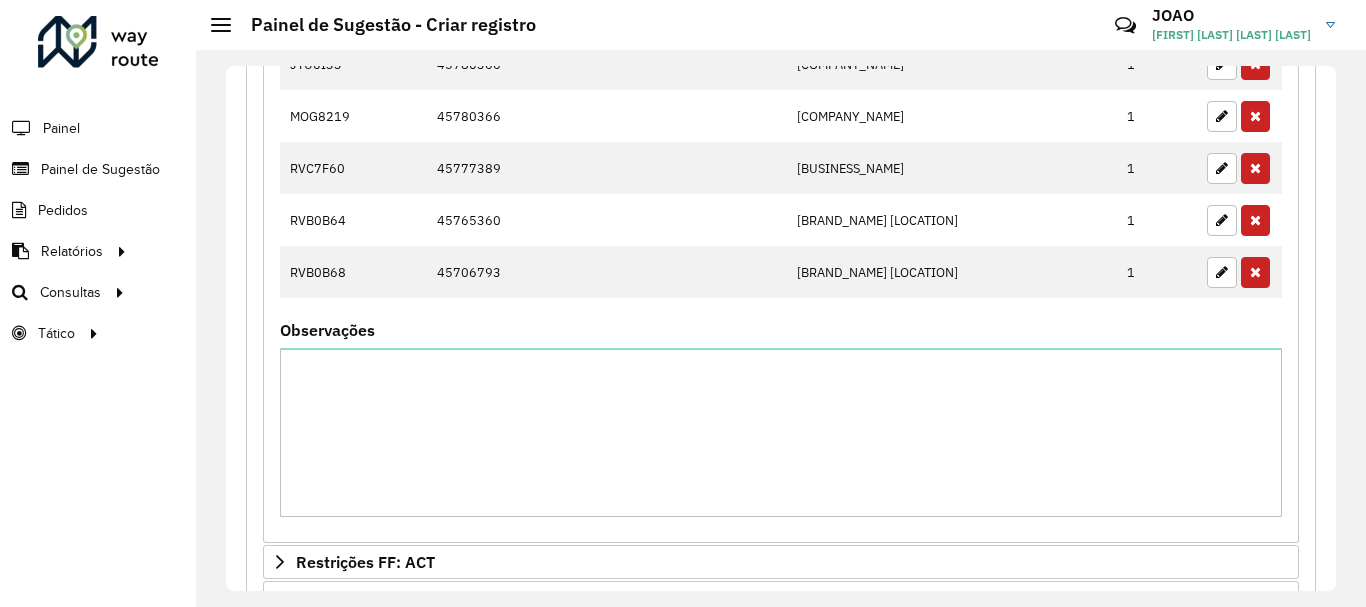 scroll, scrollTop: 1082, scrollLeft: 0, axis: vertical 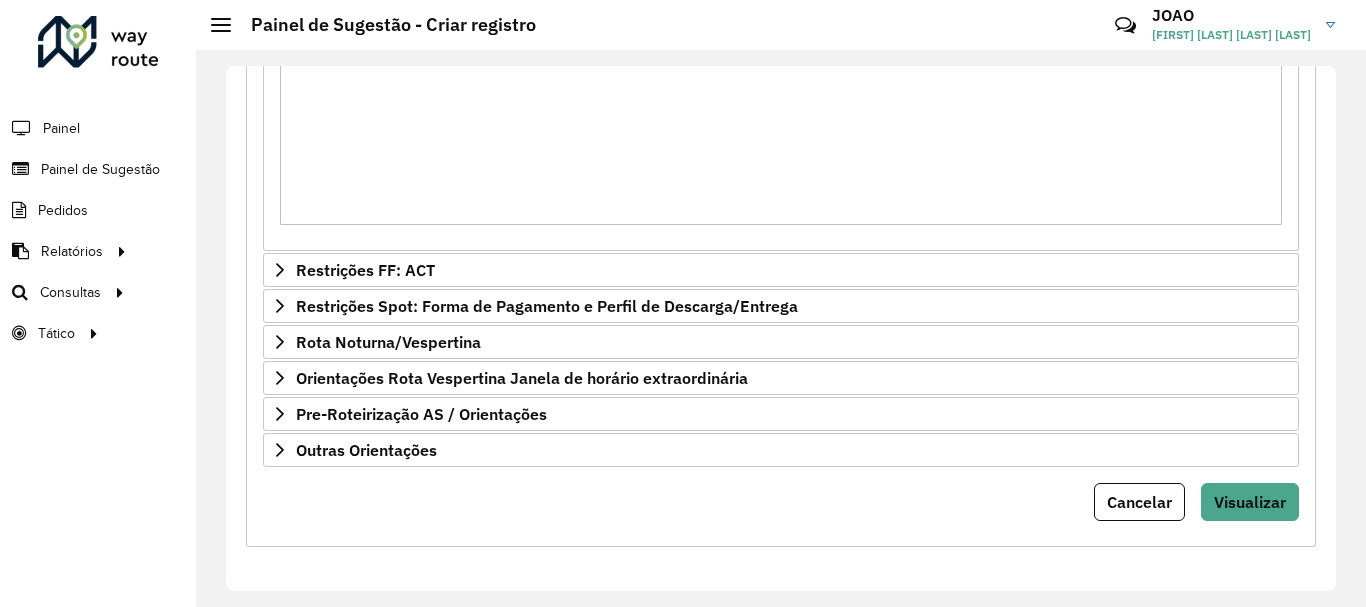 click on "Observações" at bounding box center [781, 140] 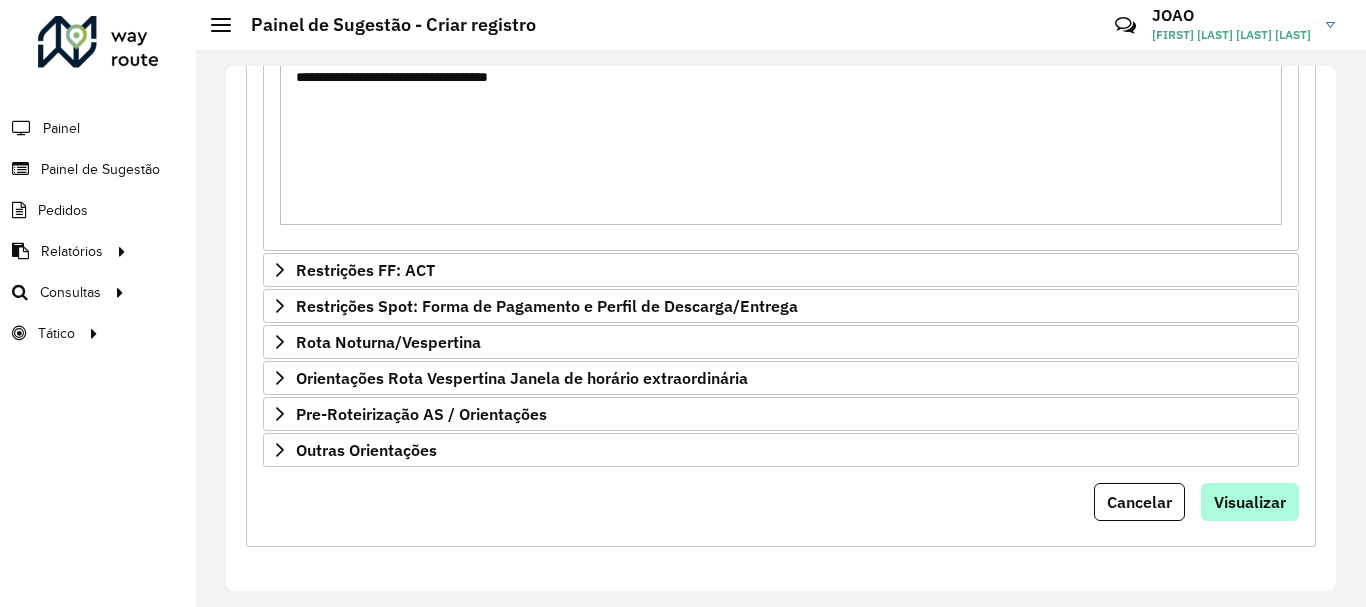 type on "**********" 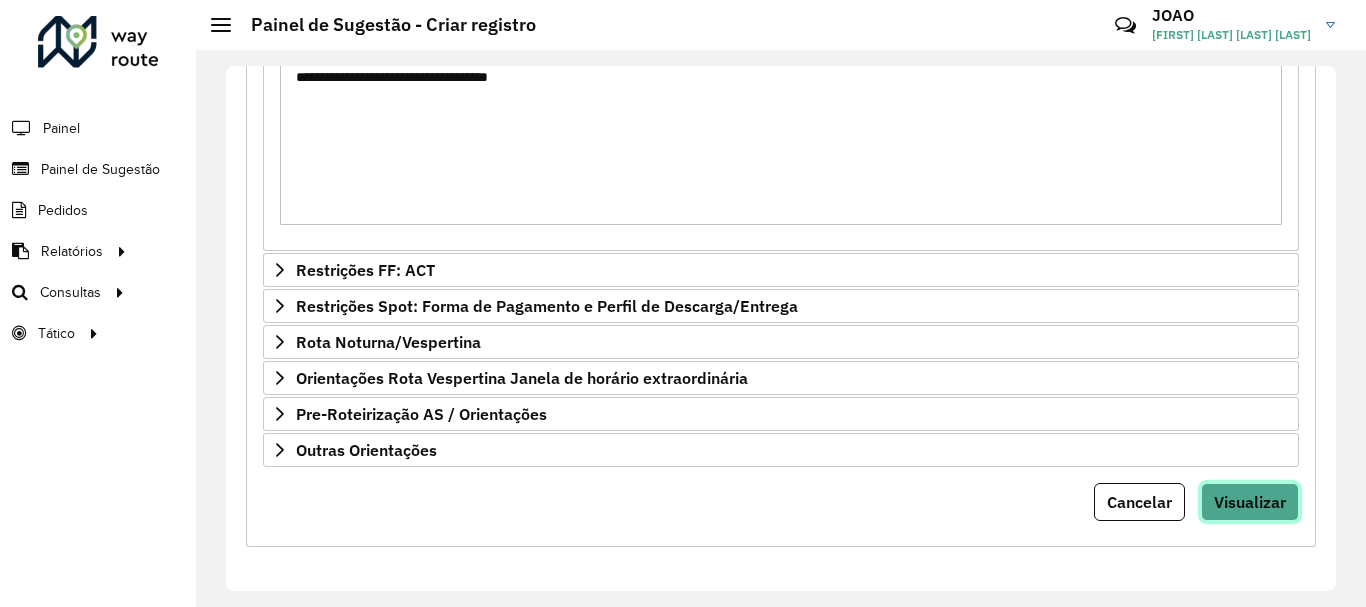 click on "Visualizar" at bounding box center (1250, 502) 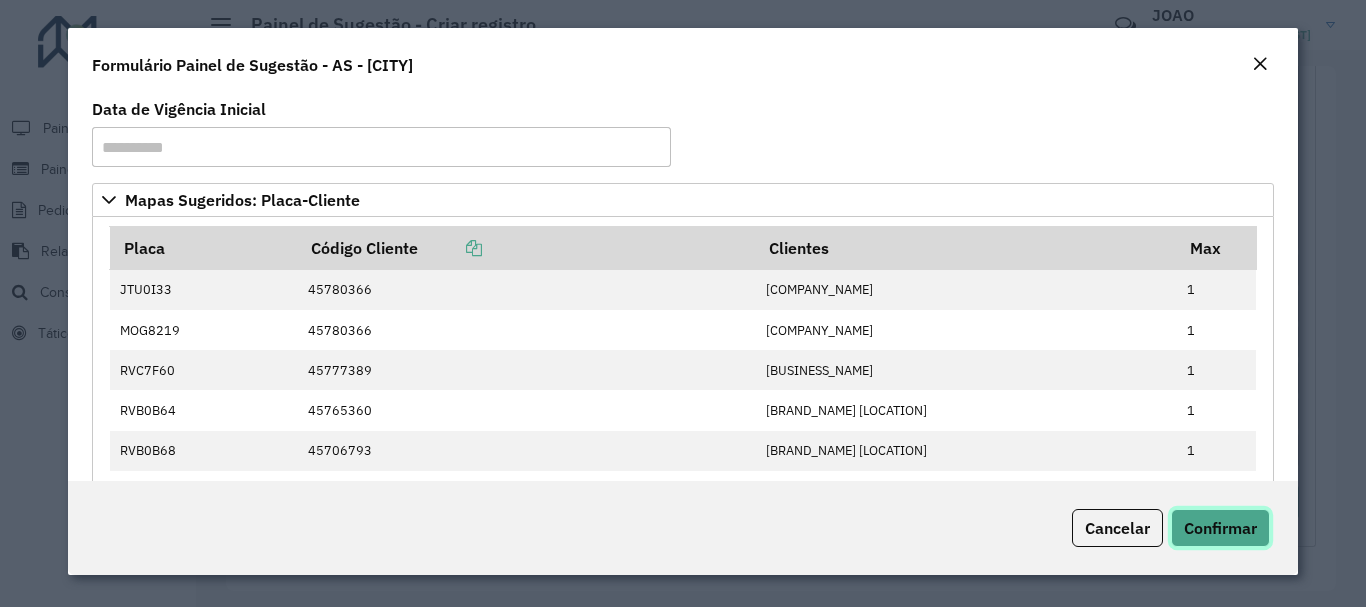 click on "Confirmar" 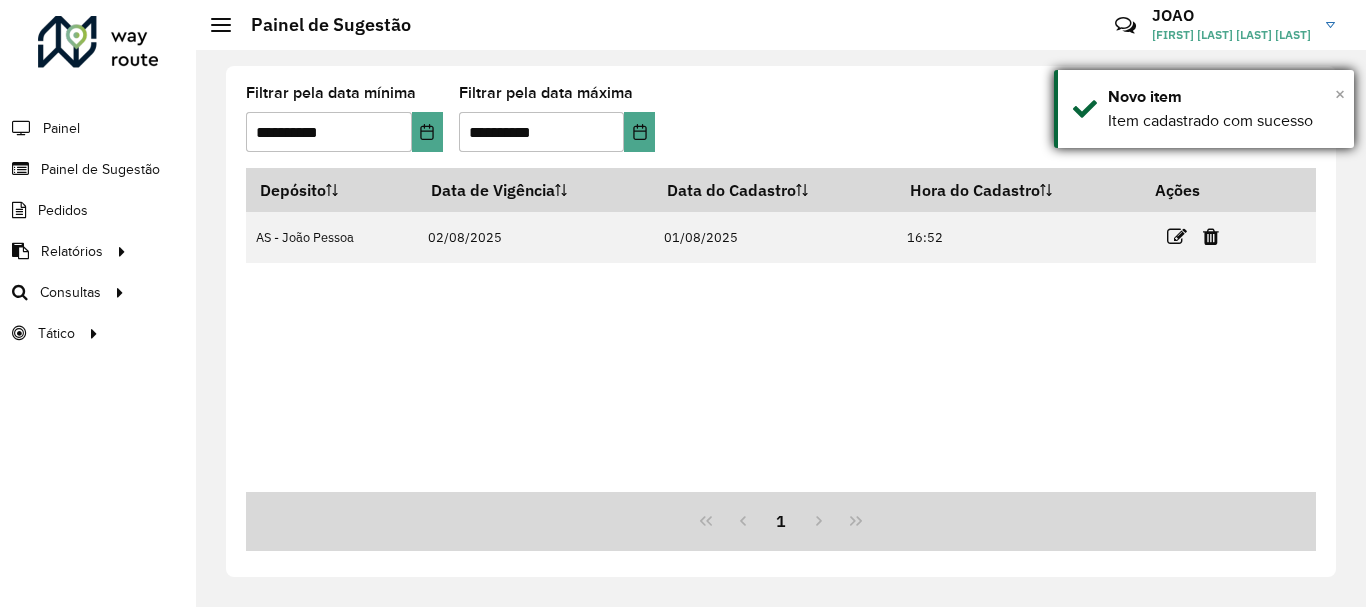 click on "×  Novo item  Item cadastrado com sucesso" at bounding box center (1204, 109) 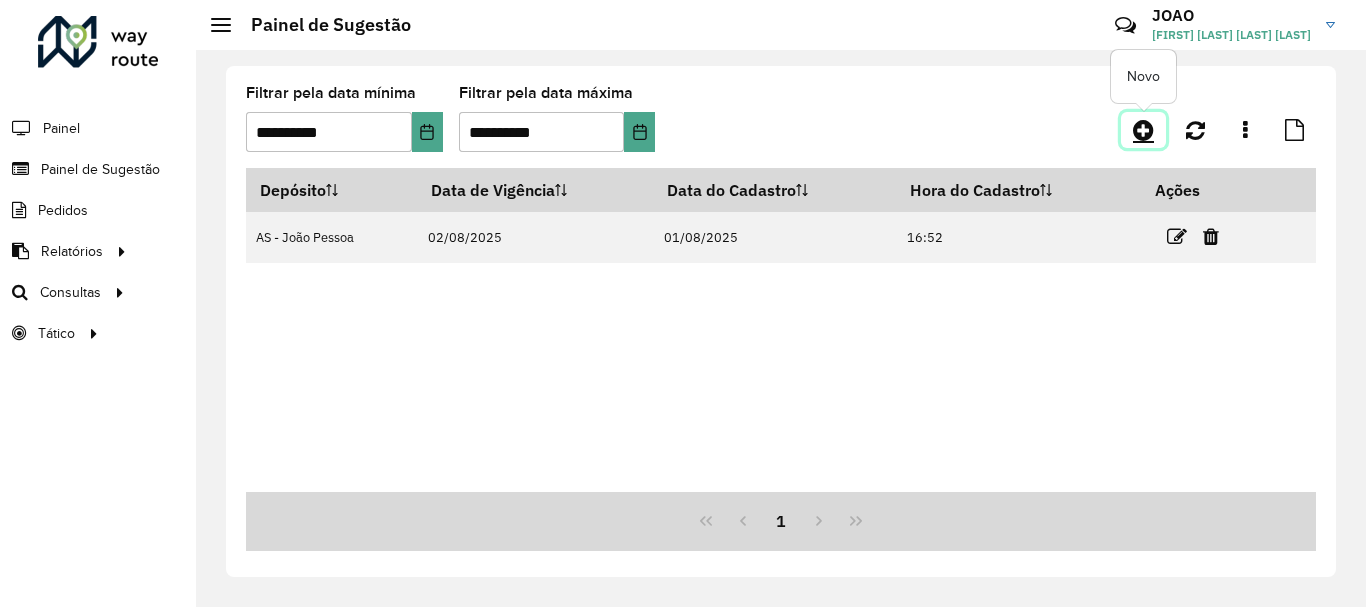 click 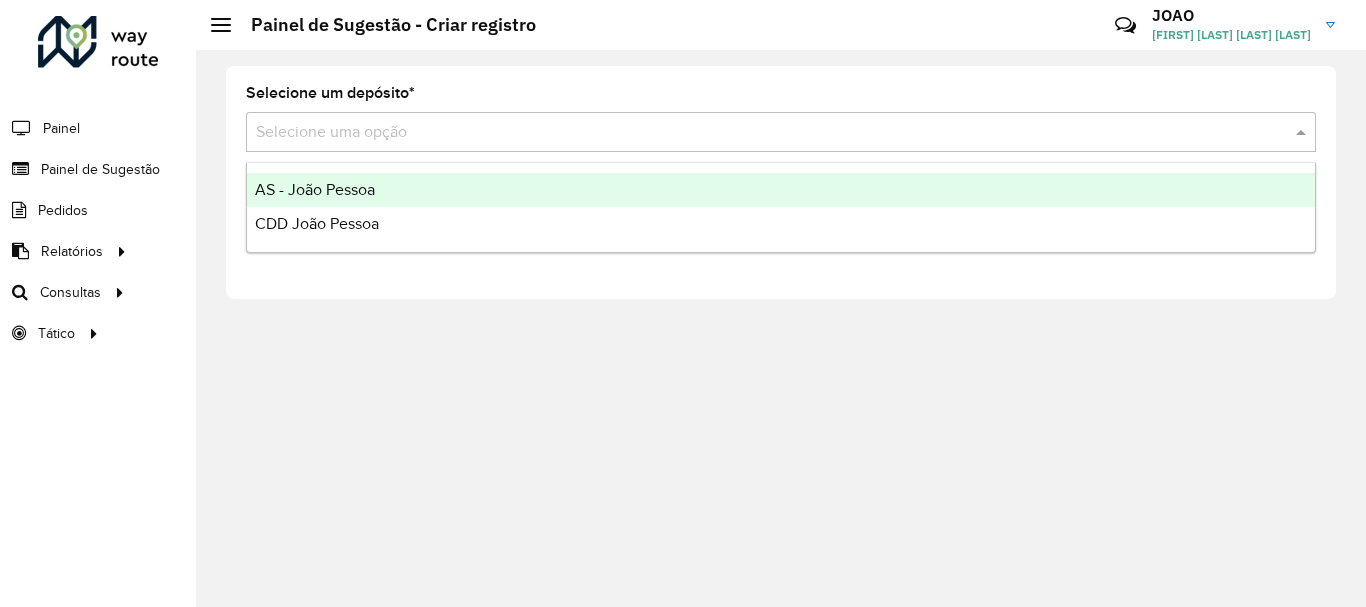 click at bounding box center [761, 133] 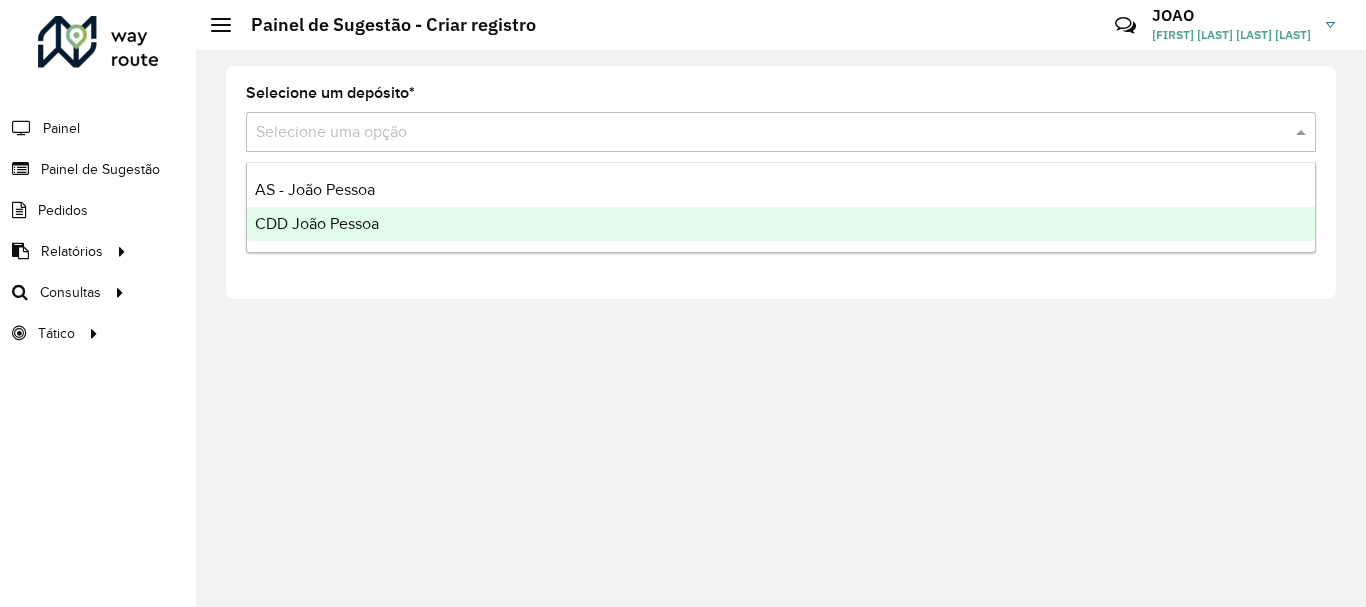 click on "CDD João Pessoa" at bounding box center [317, 223] 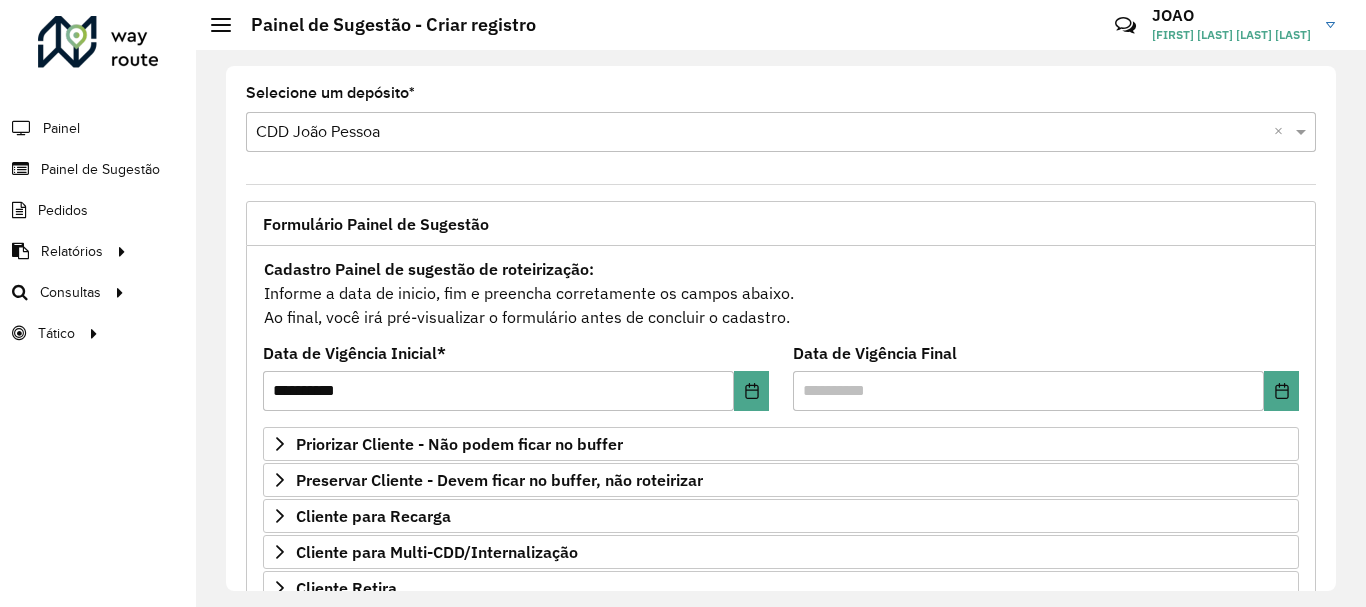 scroll, scrollTop: 390, scrollLeft: 0, axis: vertical 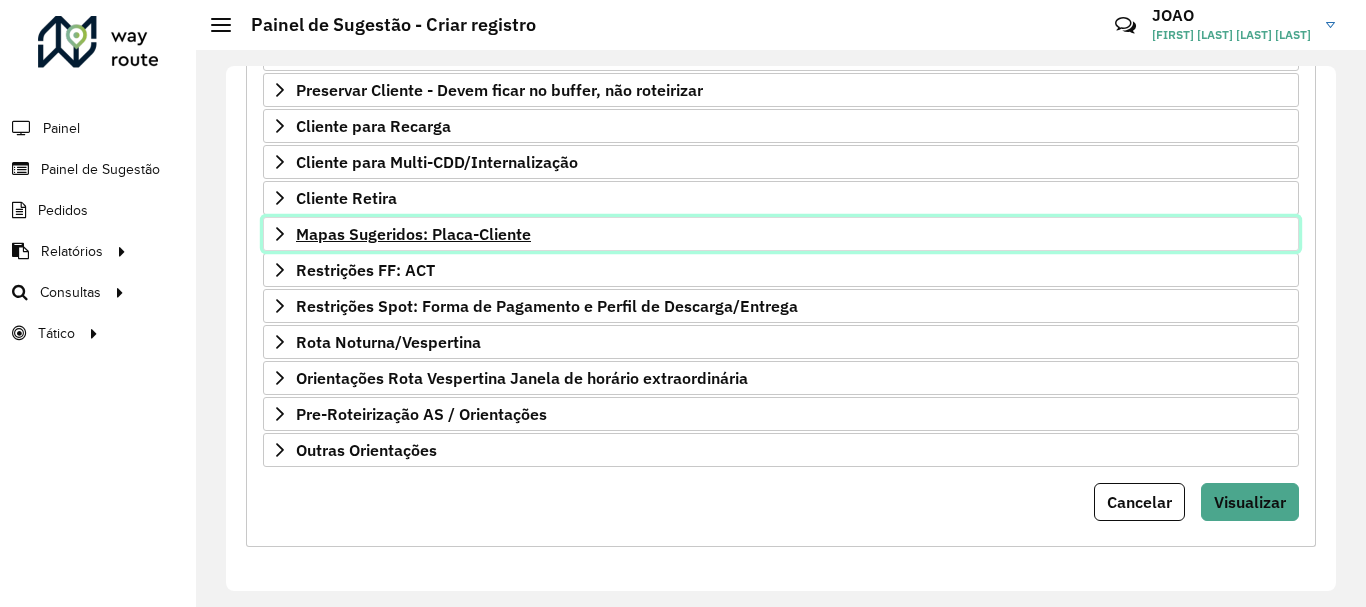 click on "Mapas Sugeridos: Placa-Cliente" at bounding box center (413, 234) 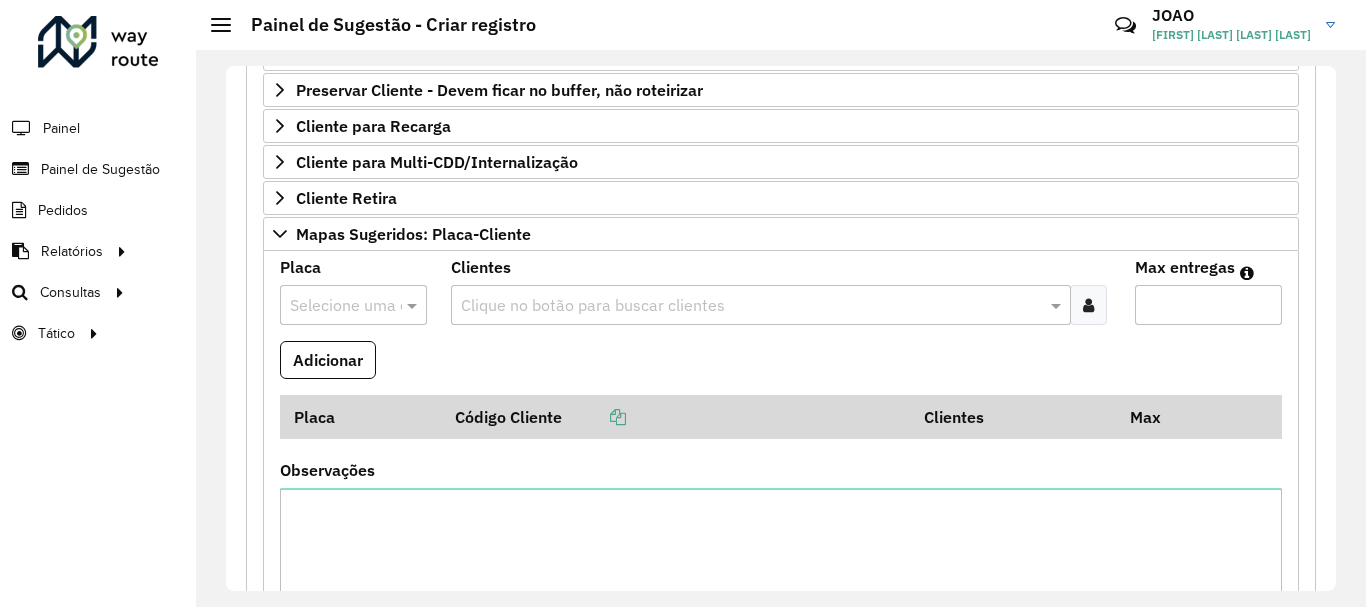click at bounding box center (751, 306) 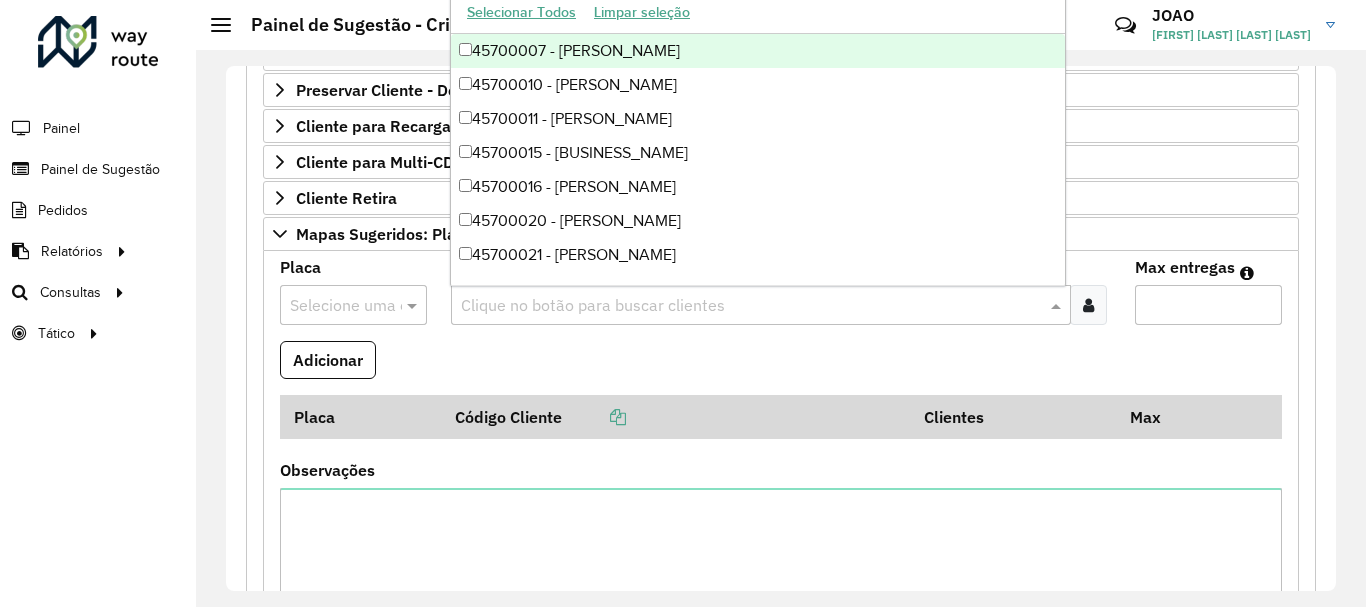paste on "*****" 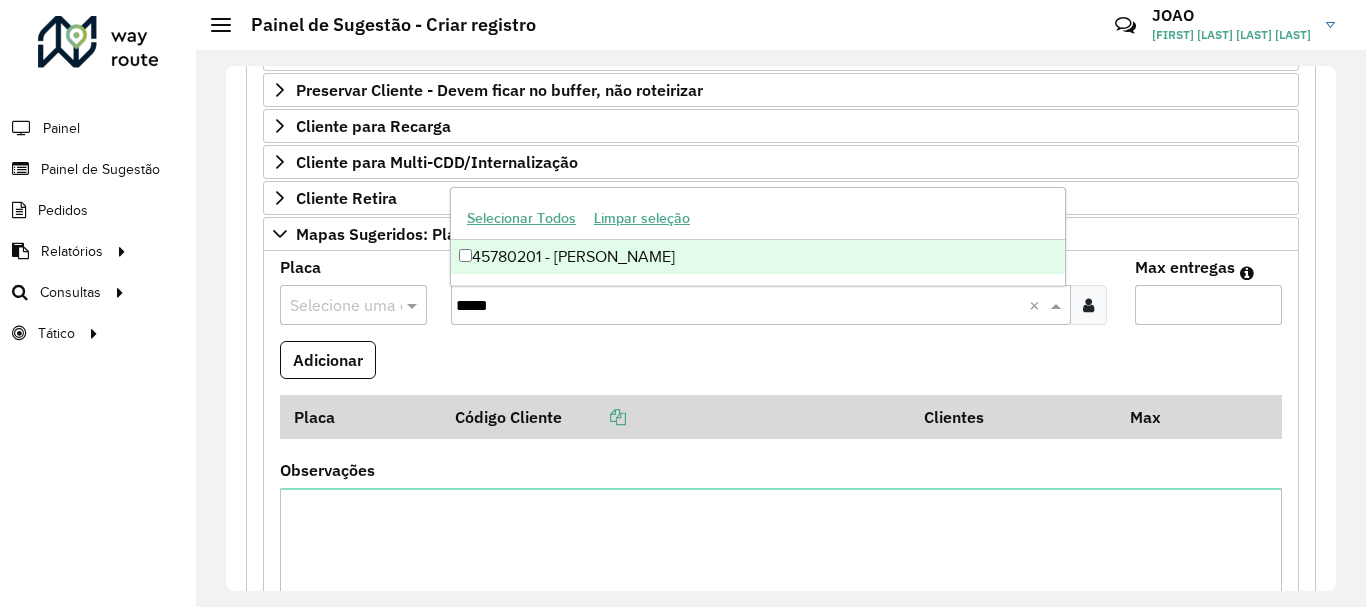 click on "45780201 - DANIEL BARROS CABRAL" at bounding box center [758, 257] 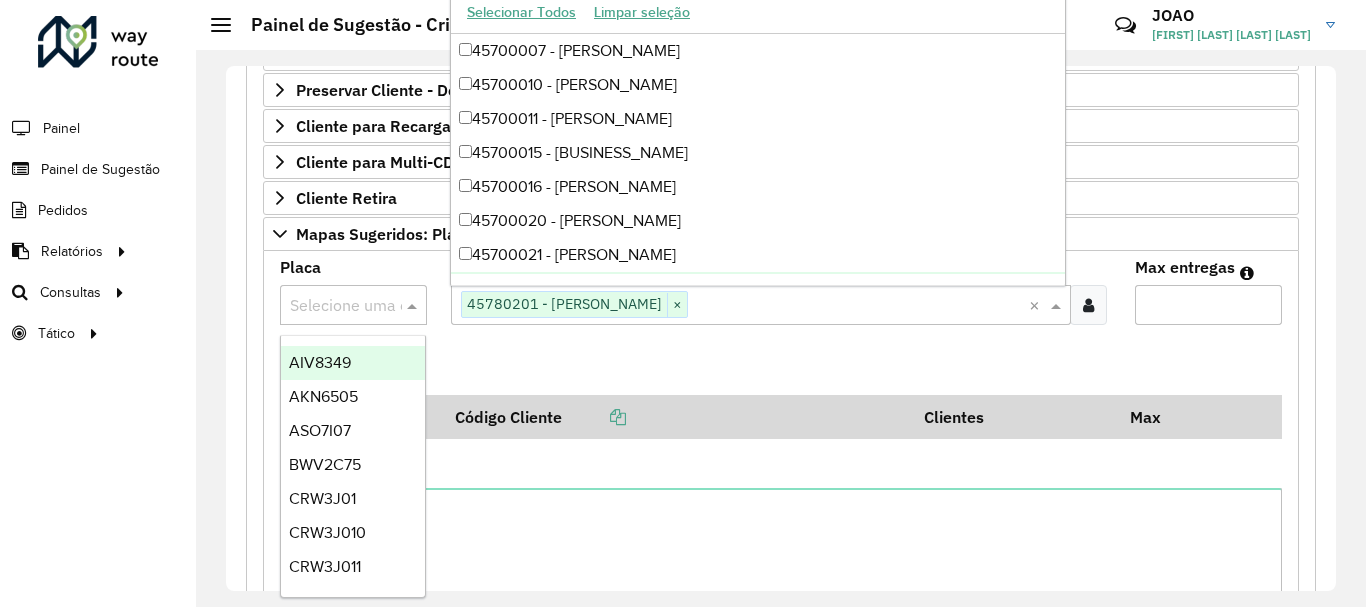 click at bounding box center [333, 306] 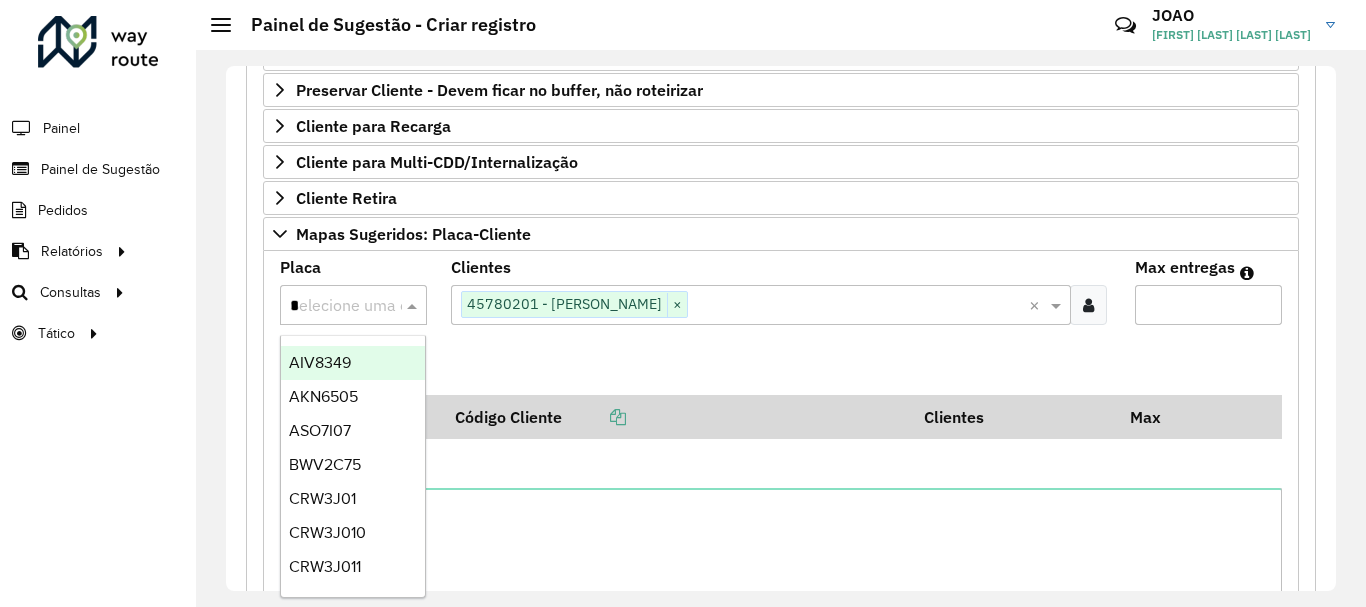 type on "**" 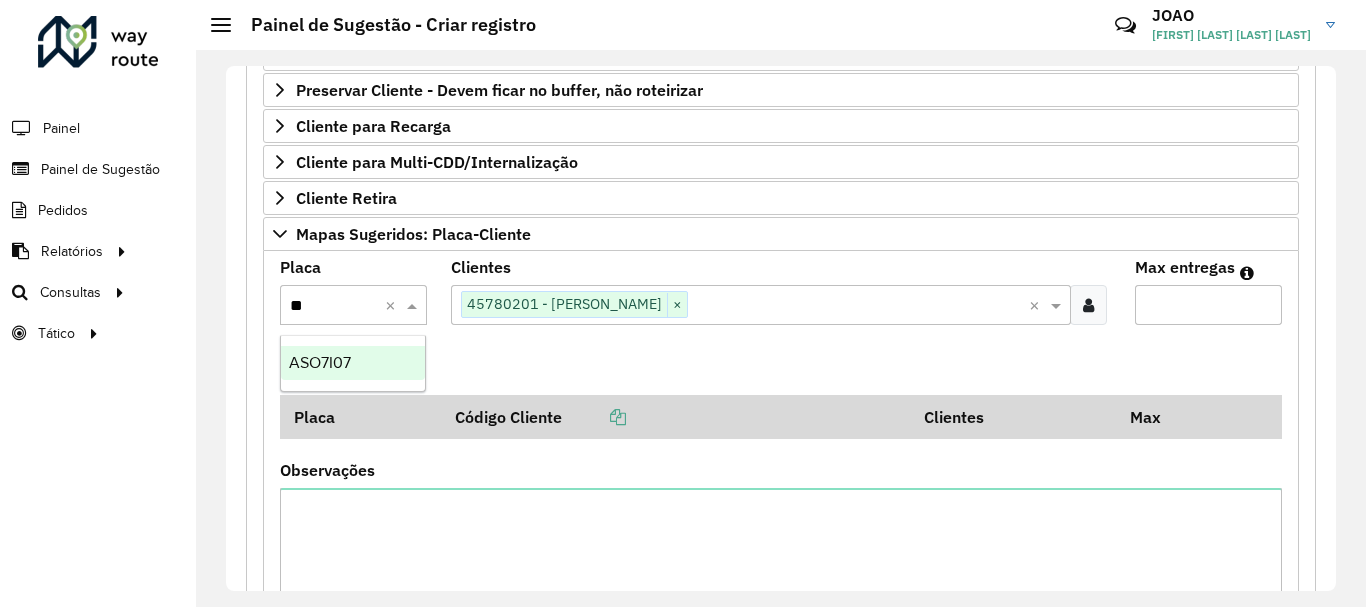 click on "ASO7I07" at bounding box center [320, 362] 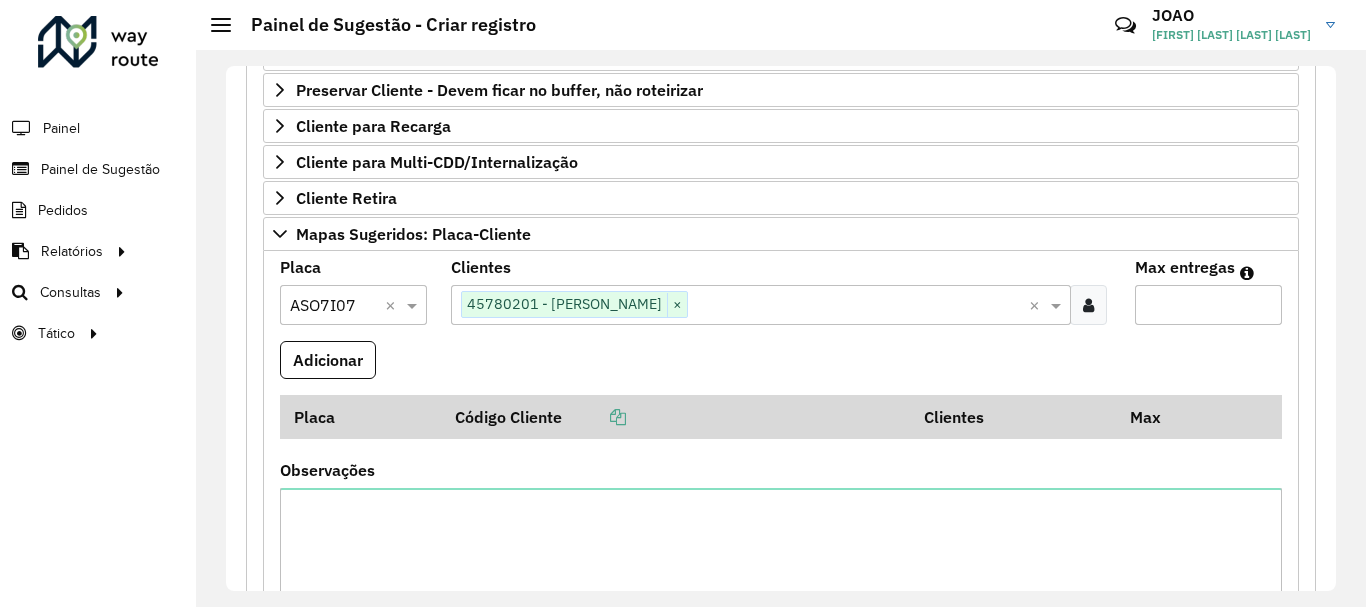 click on "Max entregas" at bounding box center [1208, 305] 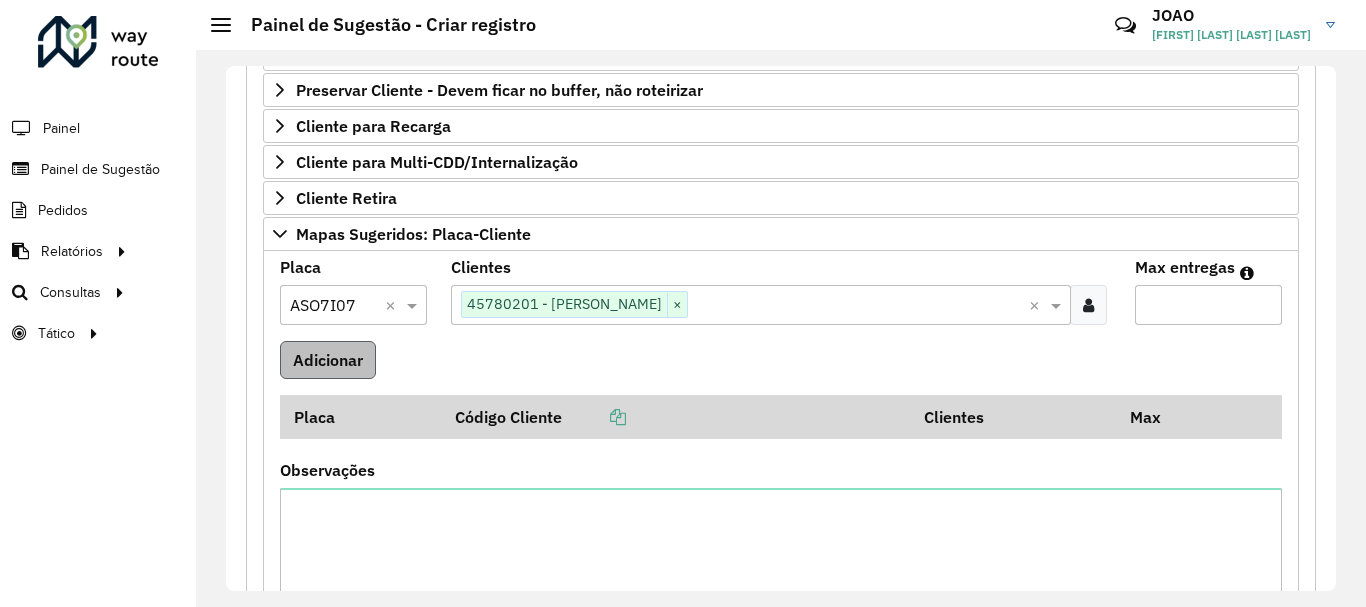 type on "*" 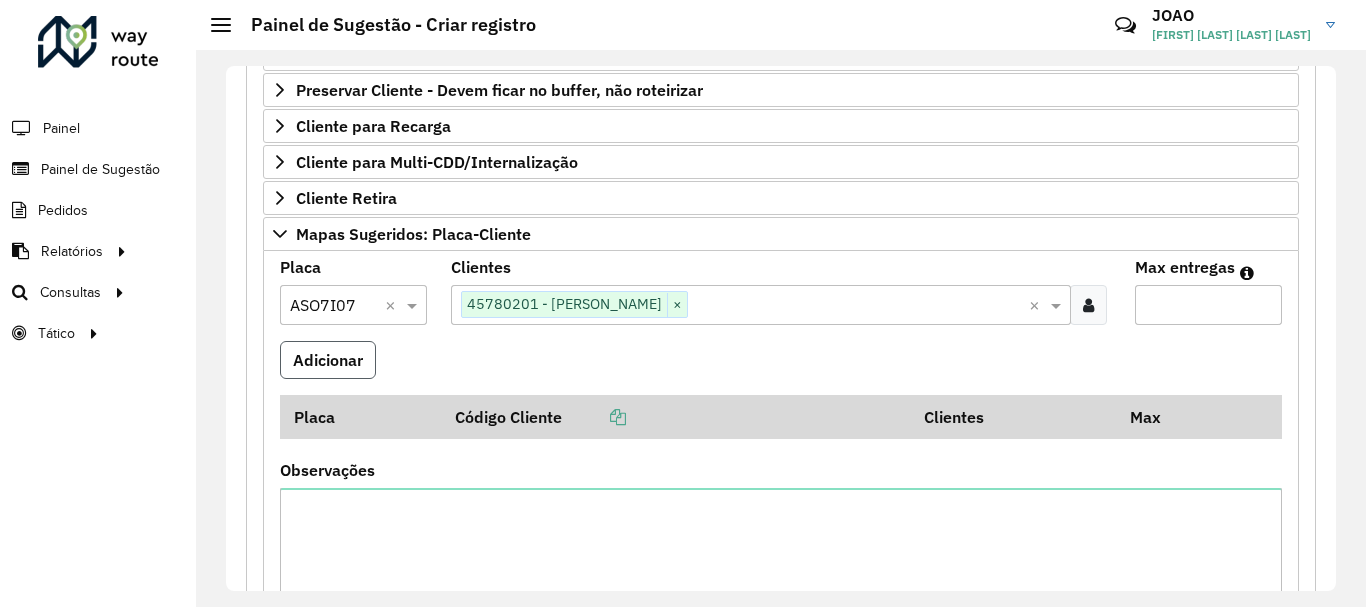 click on "Adicionar" at bounding box center (328, 360) 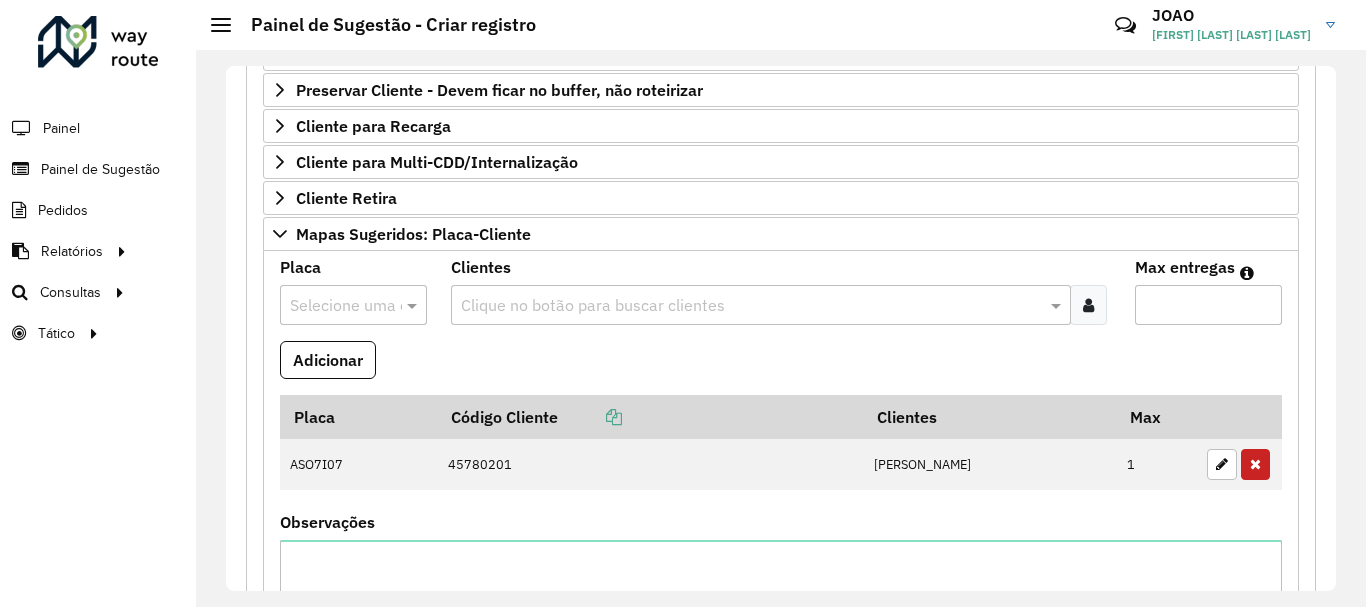 scroll, scrollTop: 874, scrollLeft: 0, axis: vertical 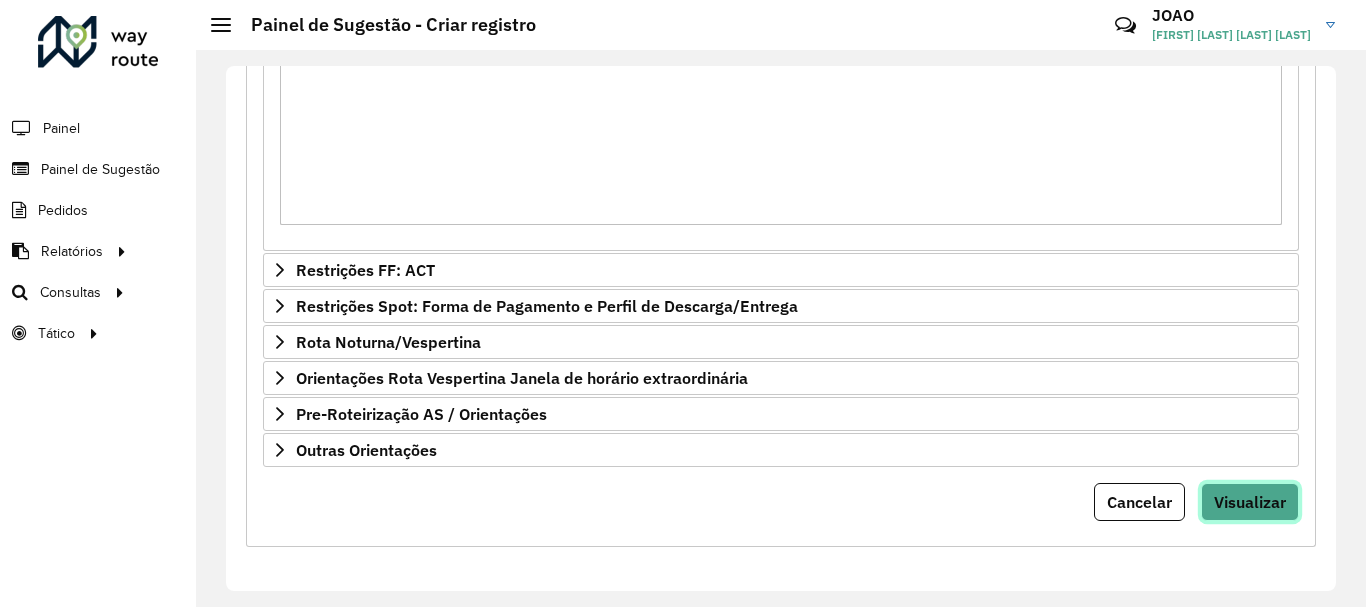 click on "Visualizar" at bounding box center (1250, 502) 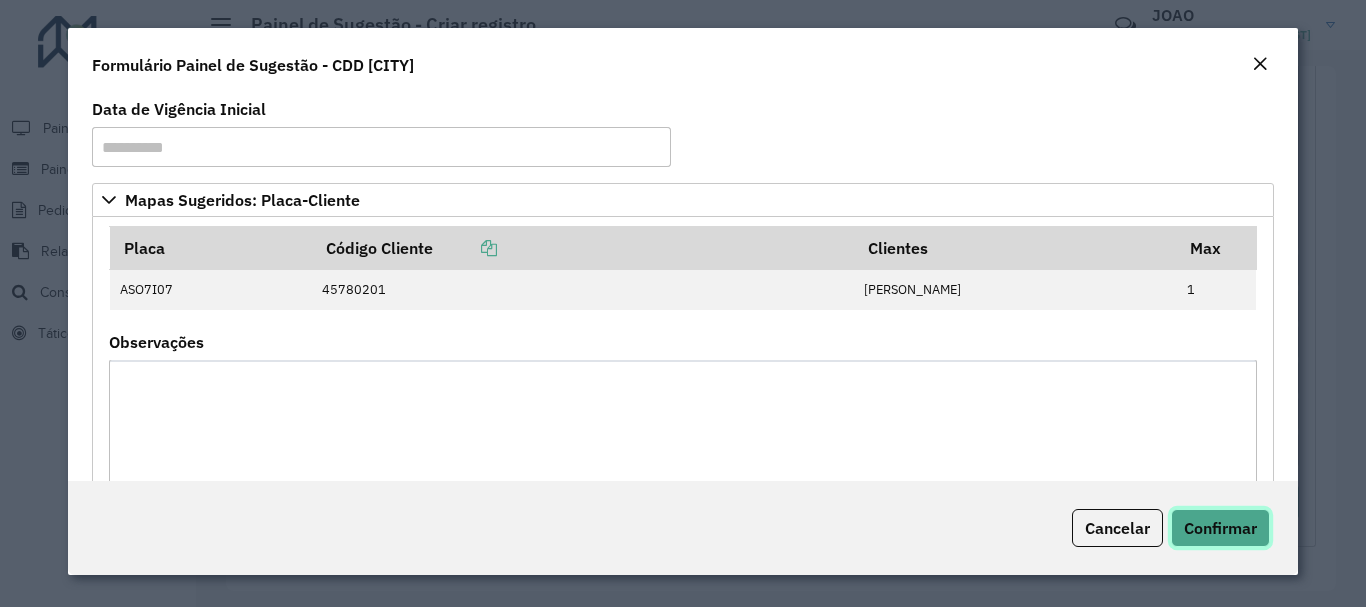 click on "Confirmar" 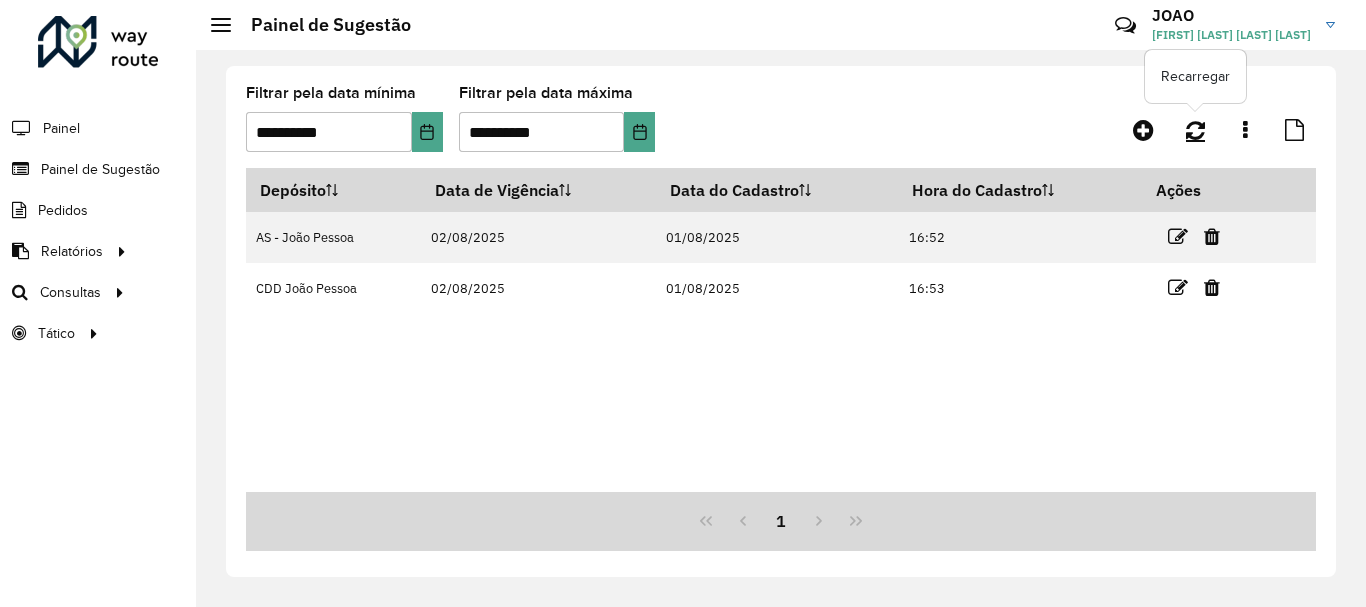 click 